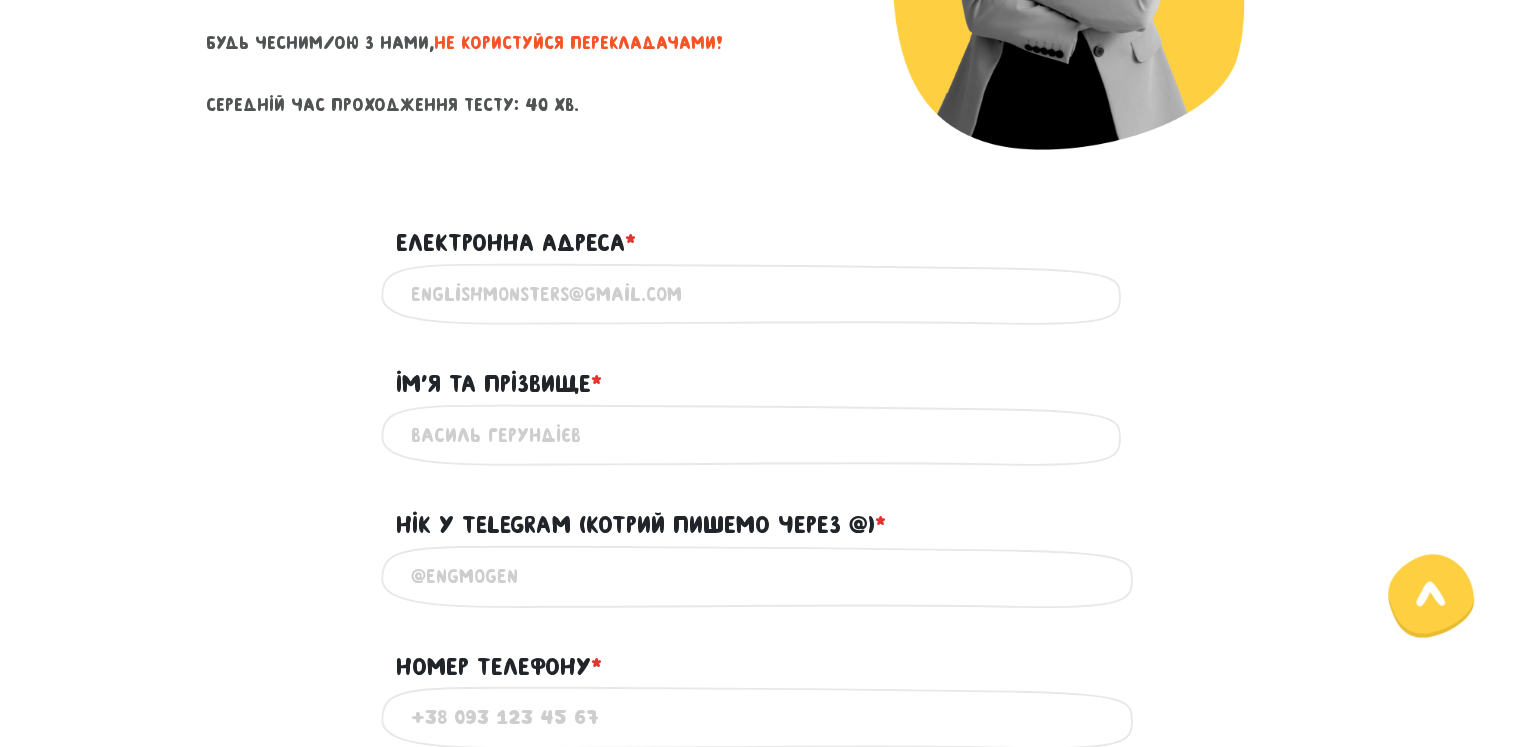 scroll, scrollTop: 536, scrollLeft: 0, axis: vertical 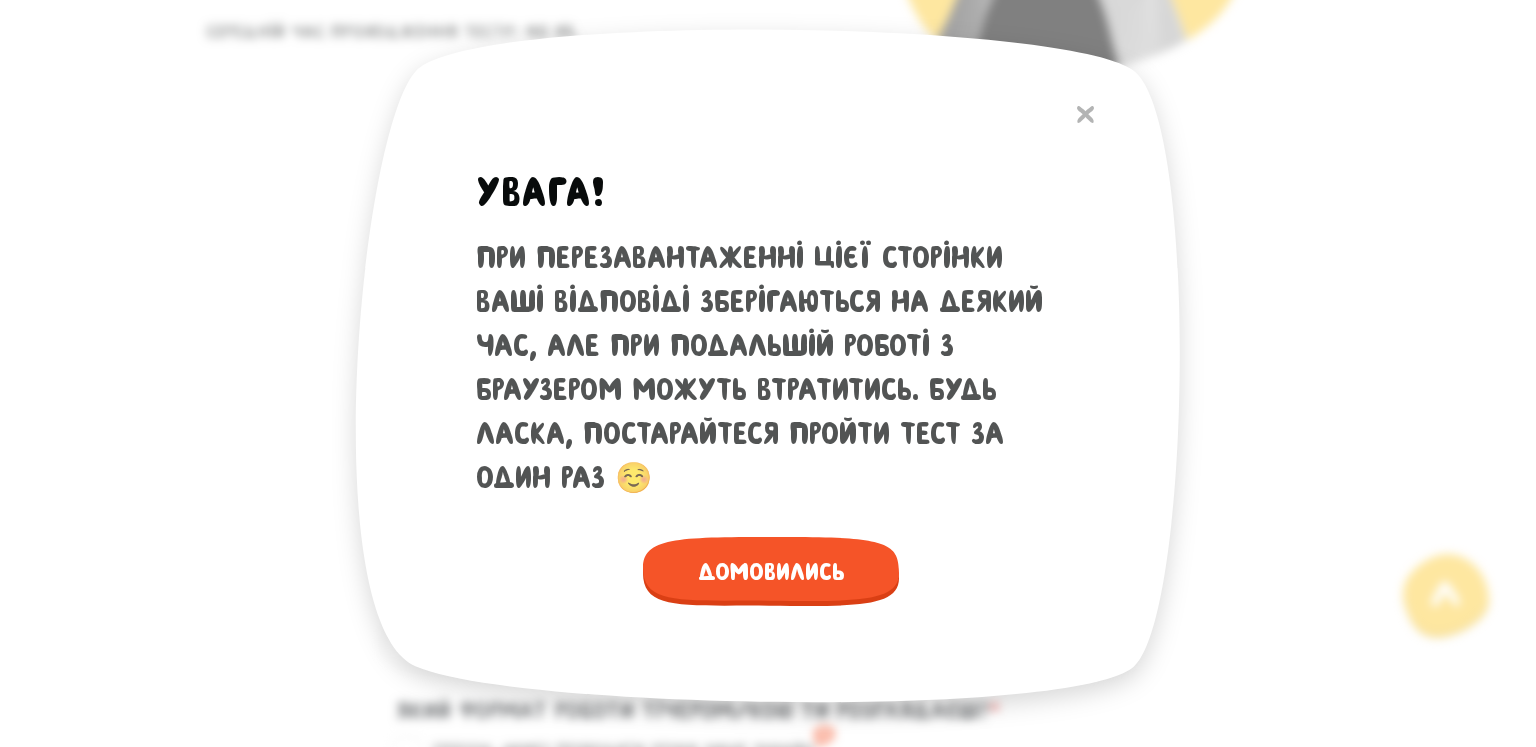 click on "Домовились" at bounding box center [771, 571] 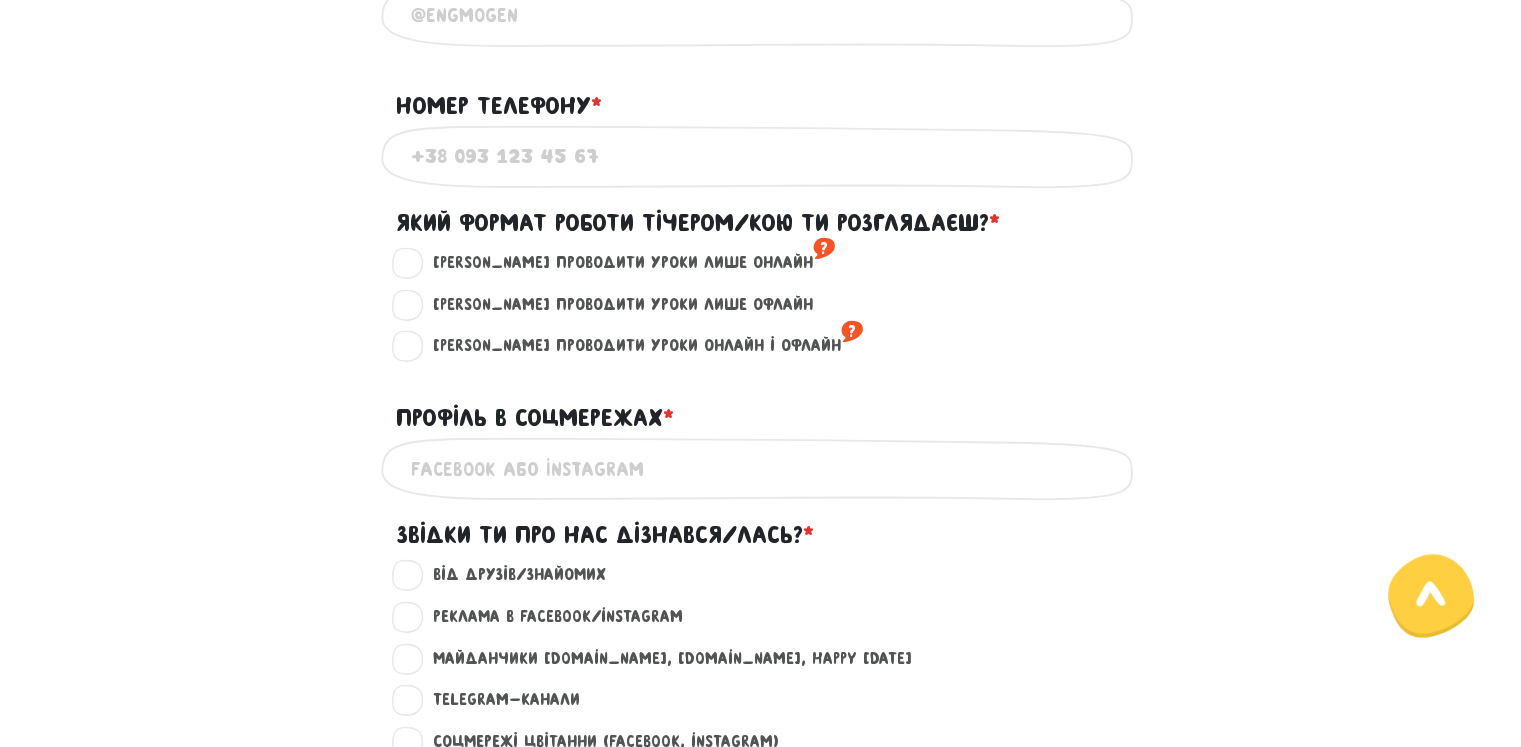 scroll, scrollTop: 1020, scrollLeft: 0, axis: vertical 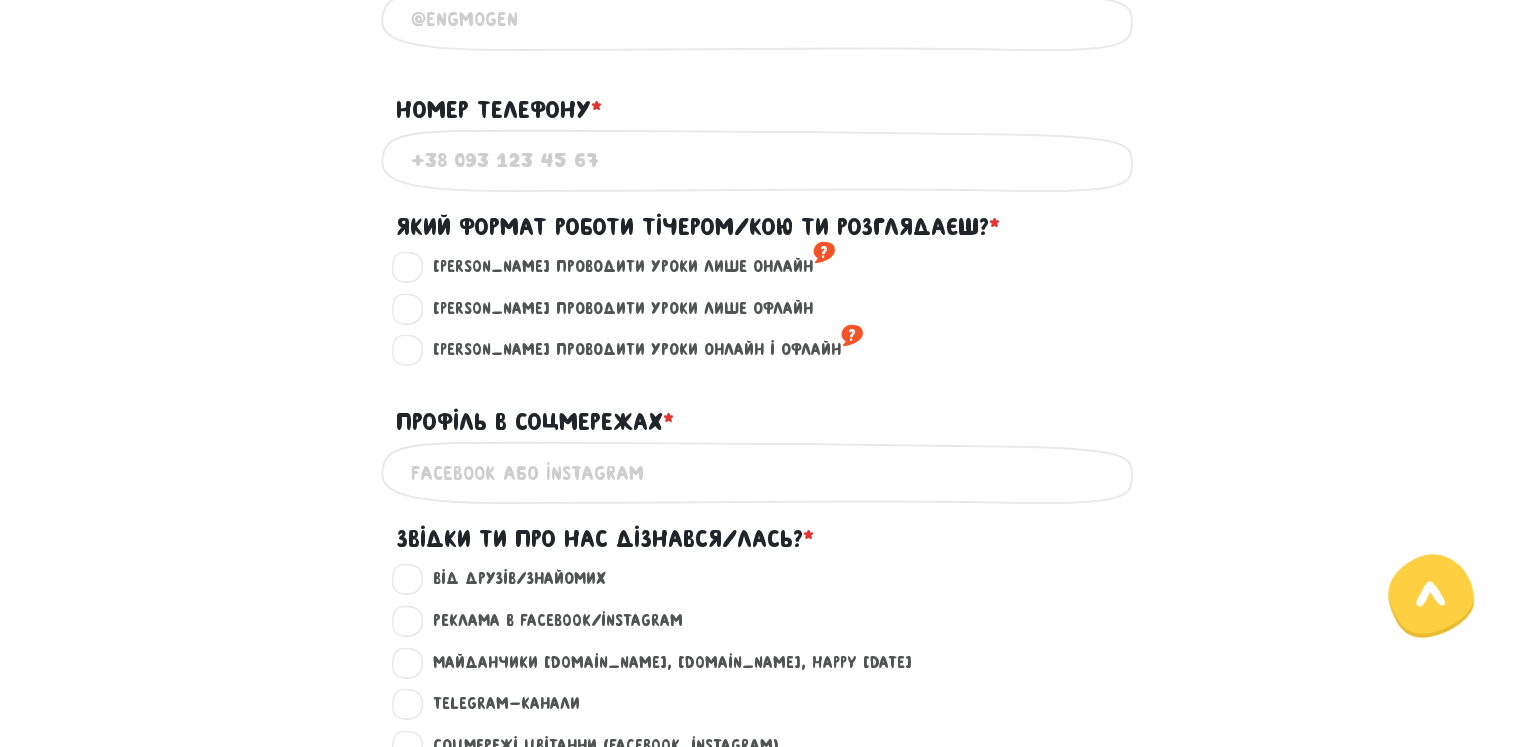 click on "[PERSON_NAME] проводити уроки онлайн і офлайн
?" at bounding box center [639, 350] 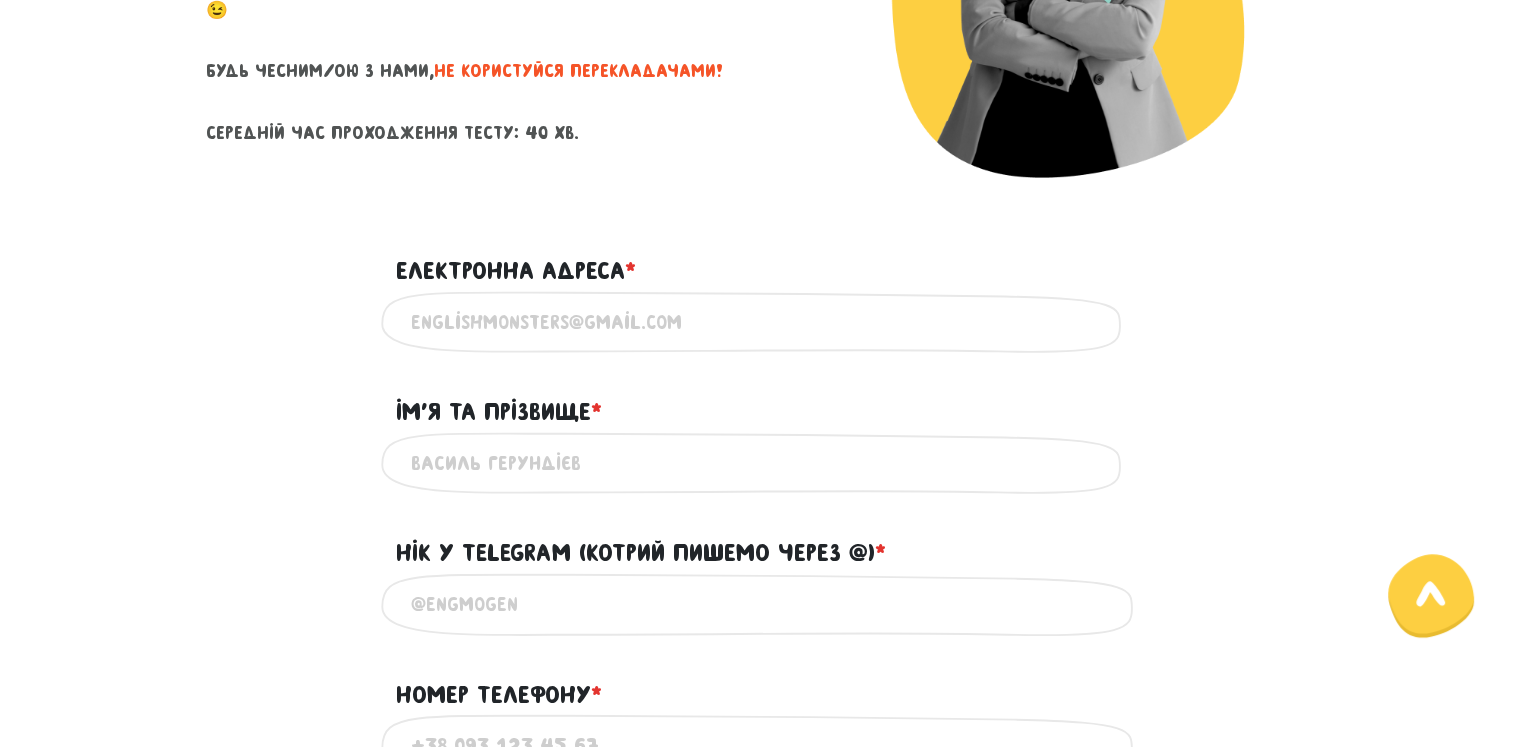 scroll, scrollTop: 438, scrollLeft: 0, axis: vertical 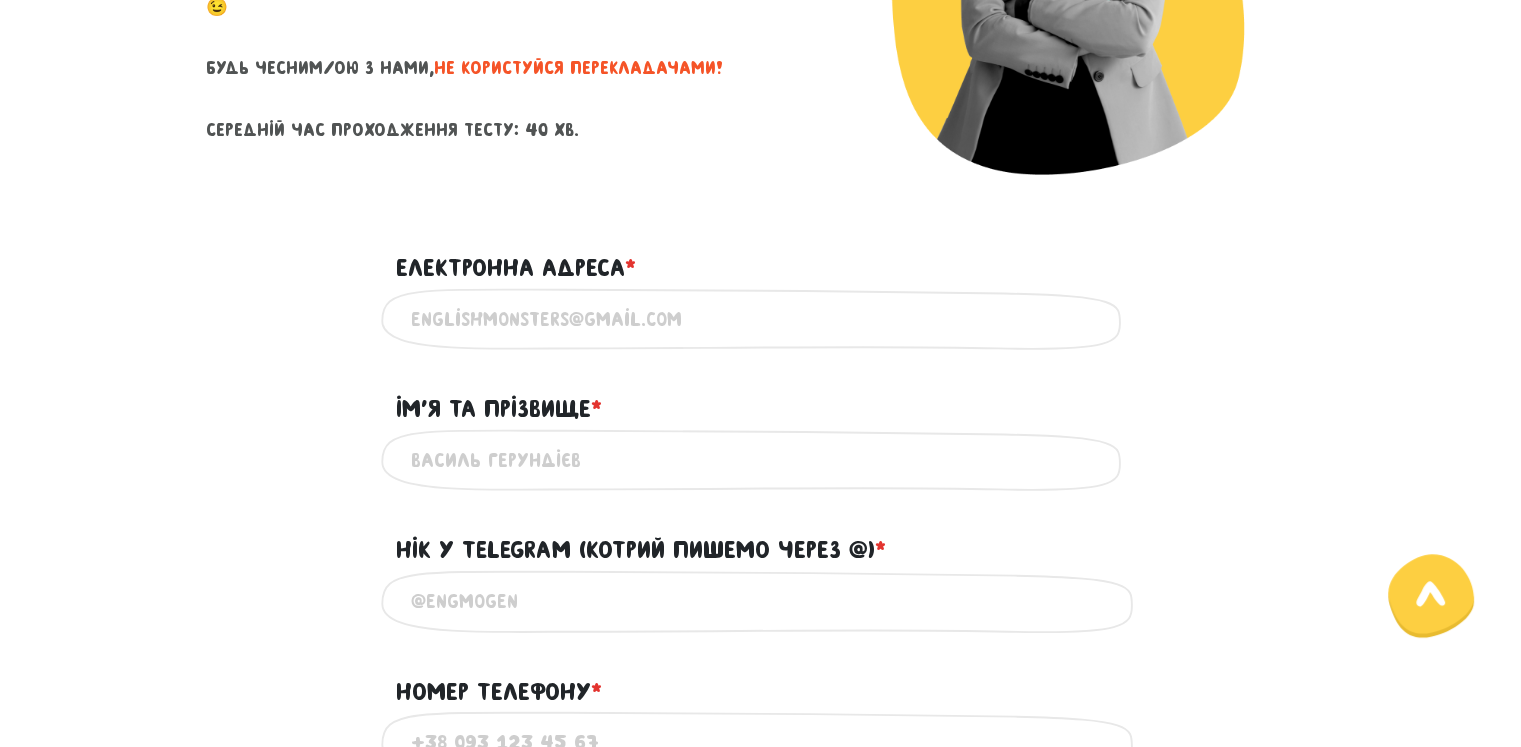 click on "Електронна адреса *
?" at bounding box center (761, 319) 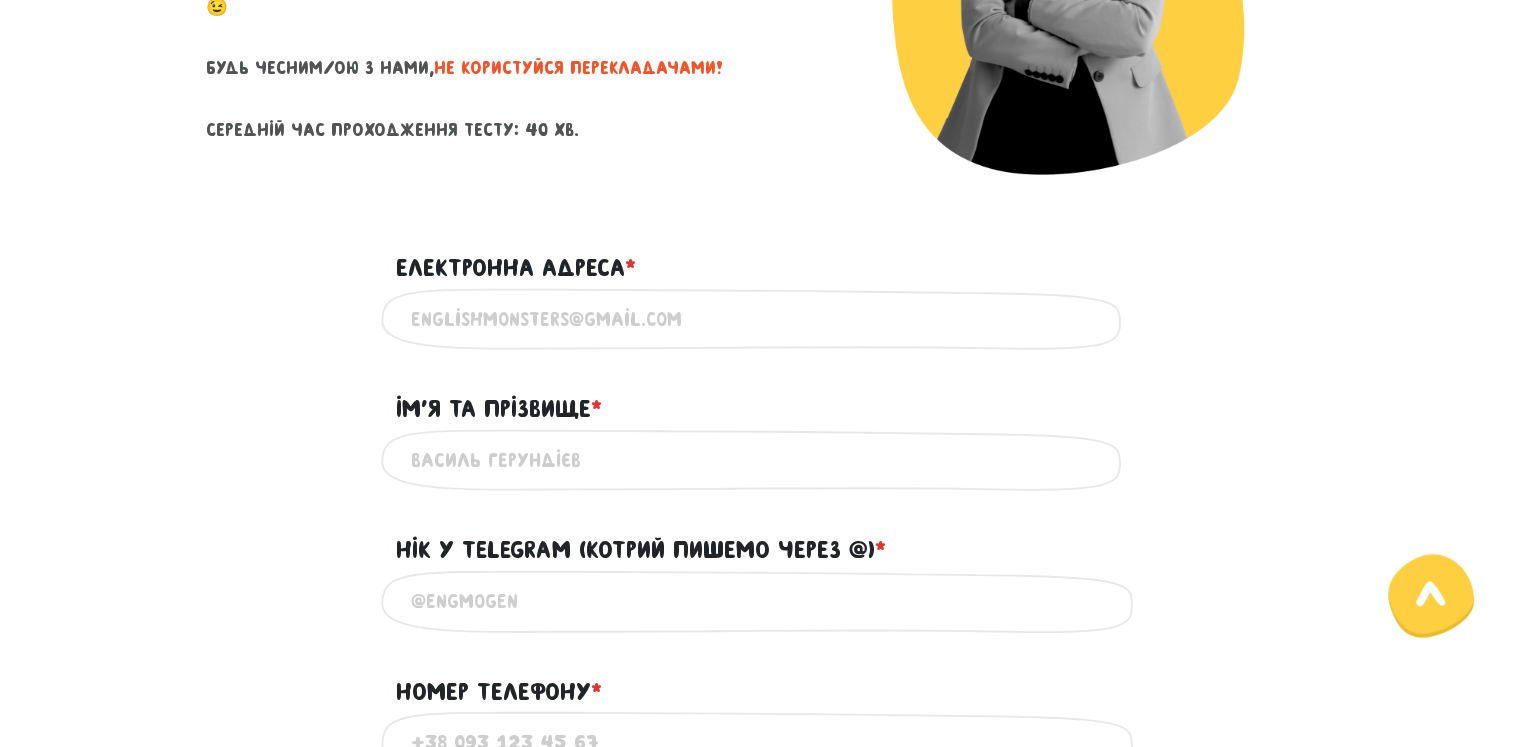 type on "[EMAIL_ADDRESS][DOMAIN_NAME]" 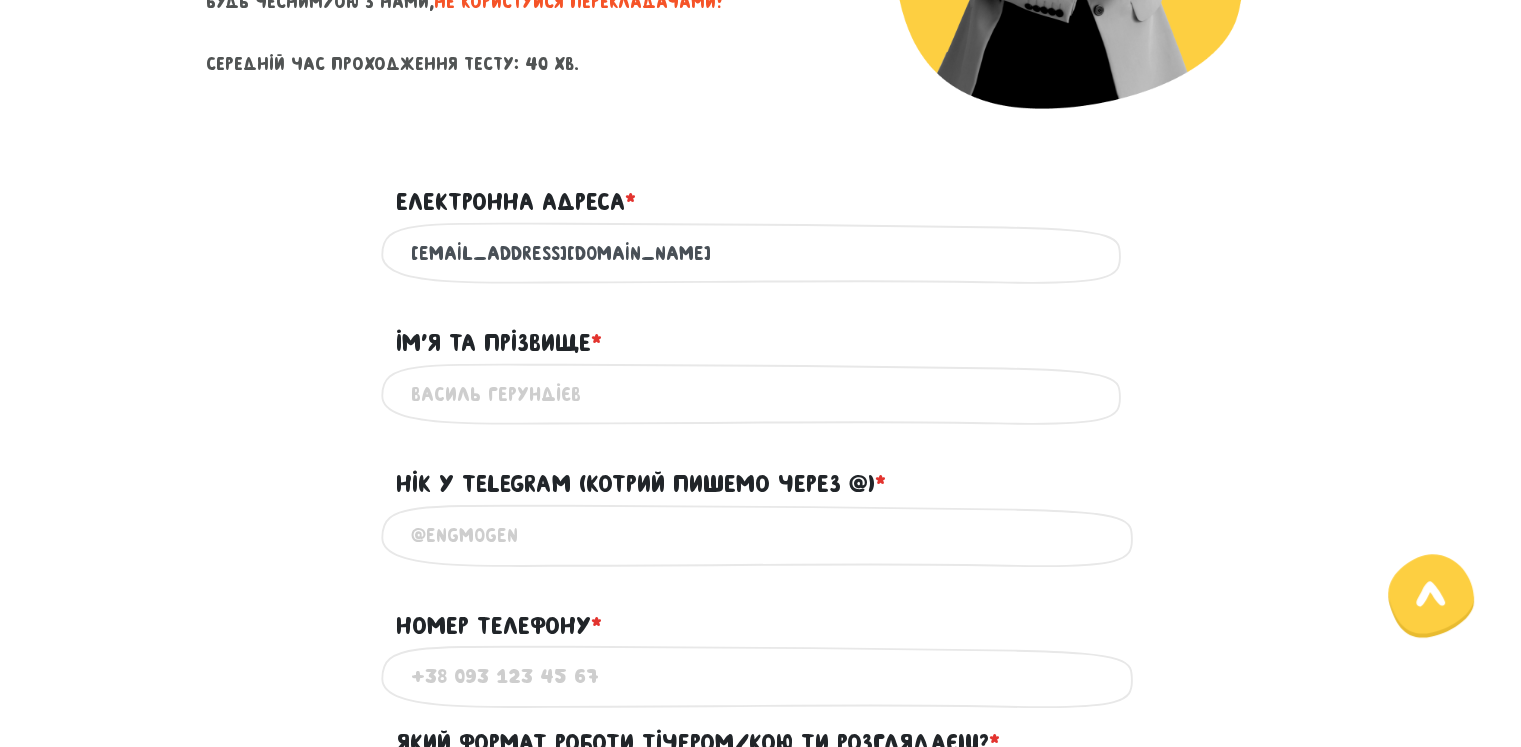 scroll, scrollTop: 511, scrollLeft: 0, axis: vertical 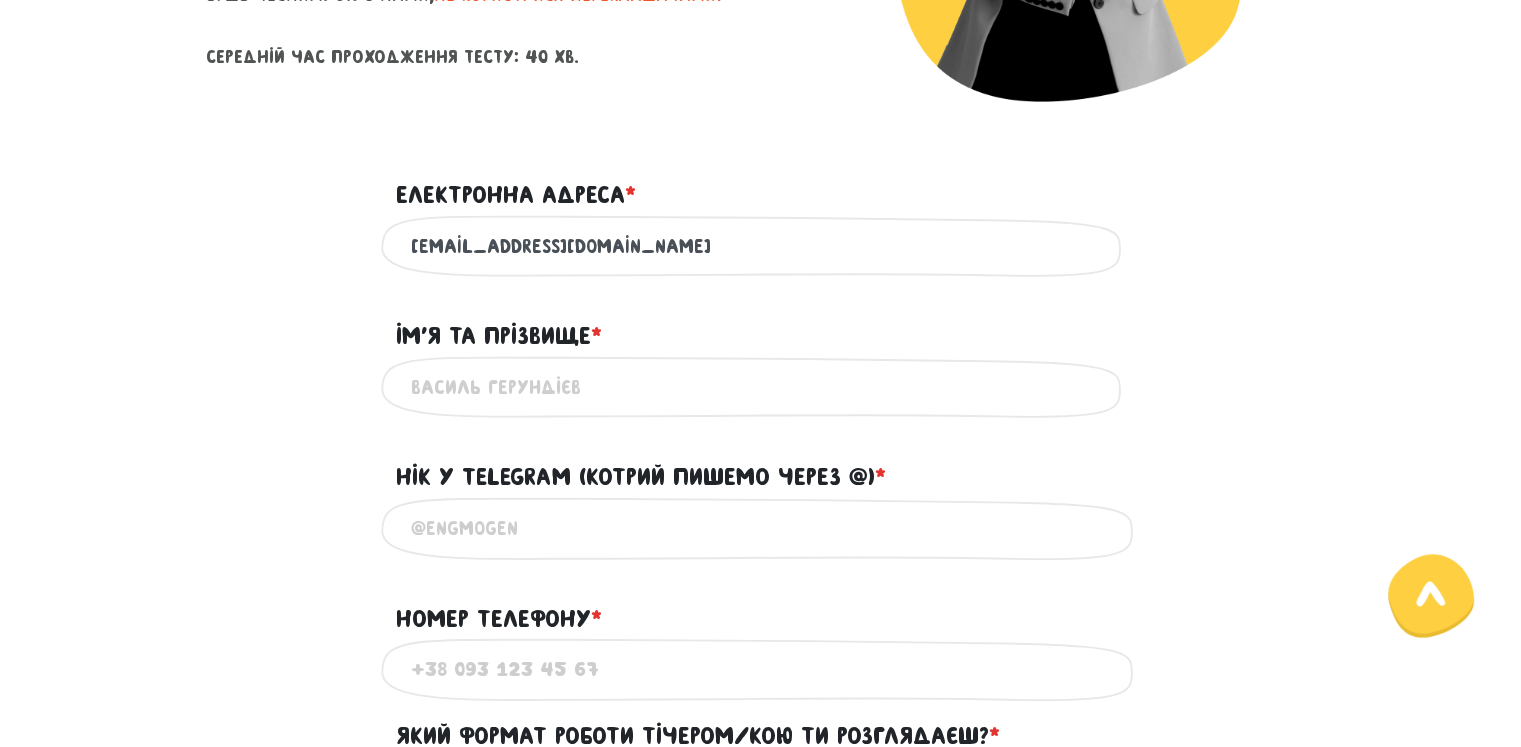 click on "Ім'я та прізвище *
?" at bounding box center (761, 387) 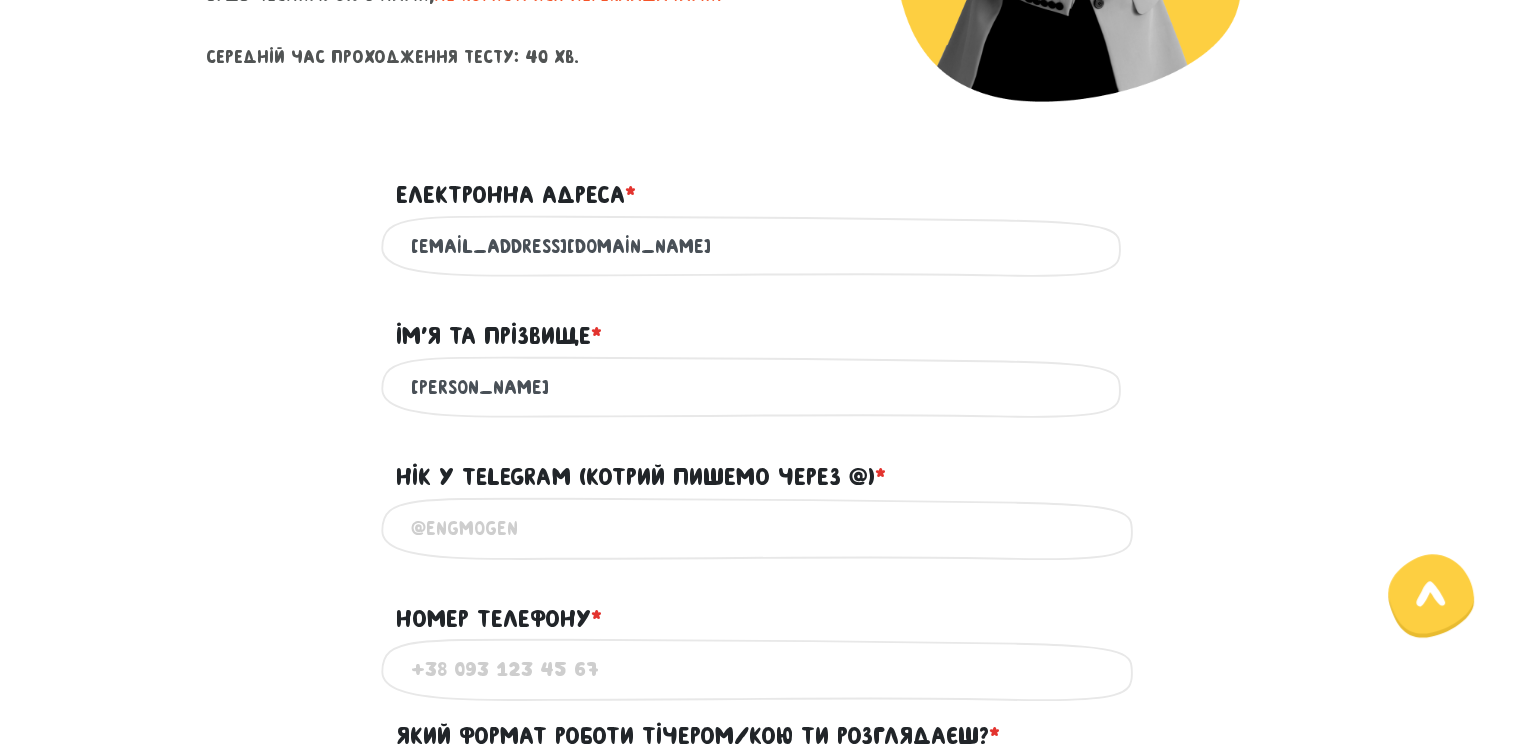 type on "[PERSON_NAME]" 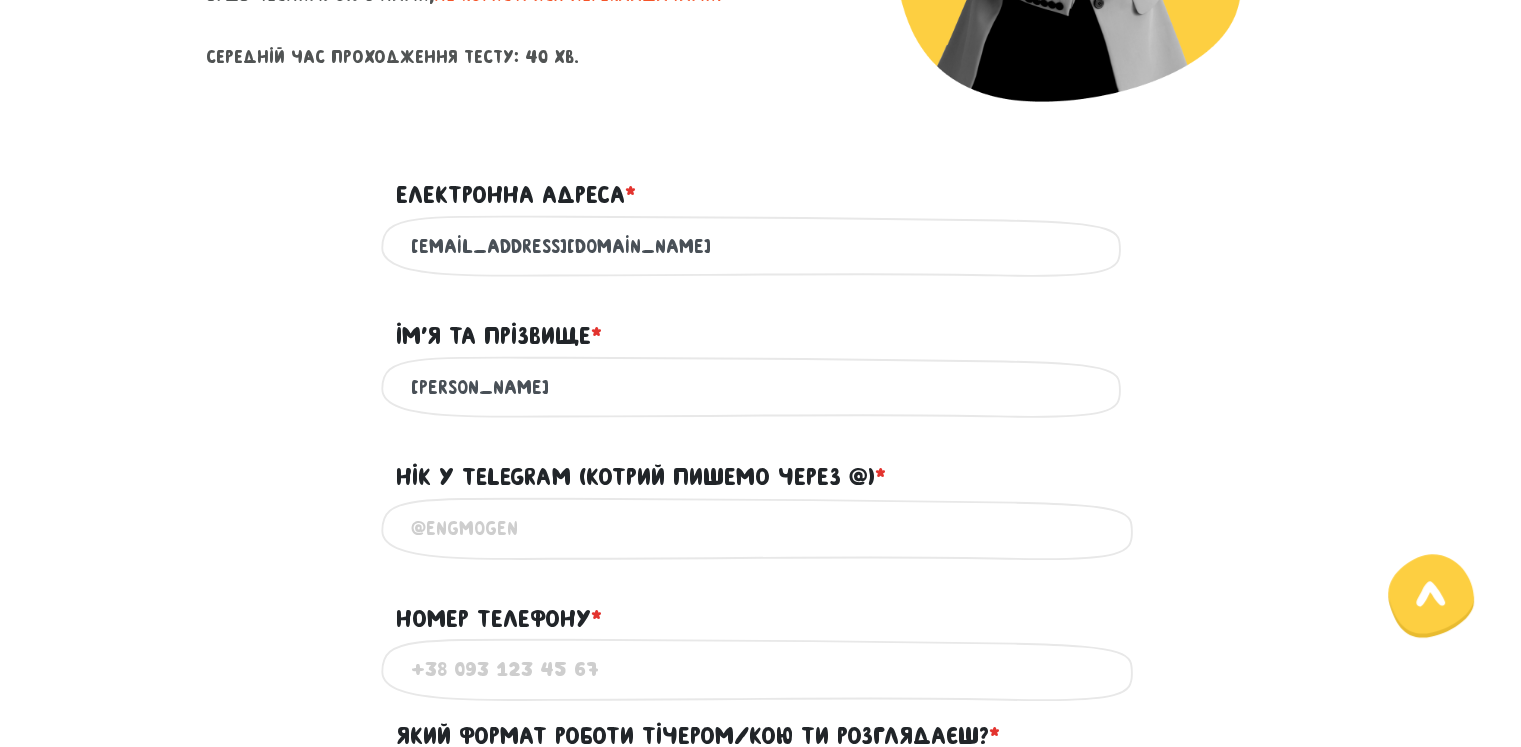 type on """ 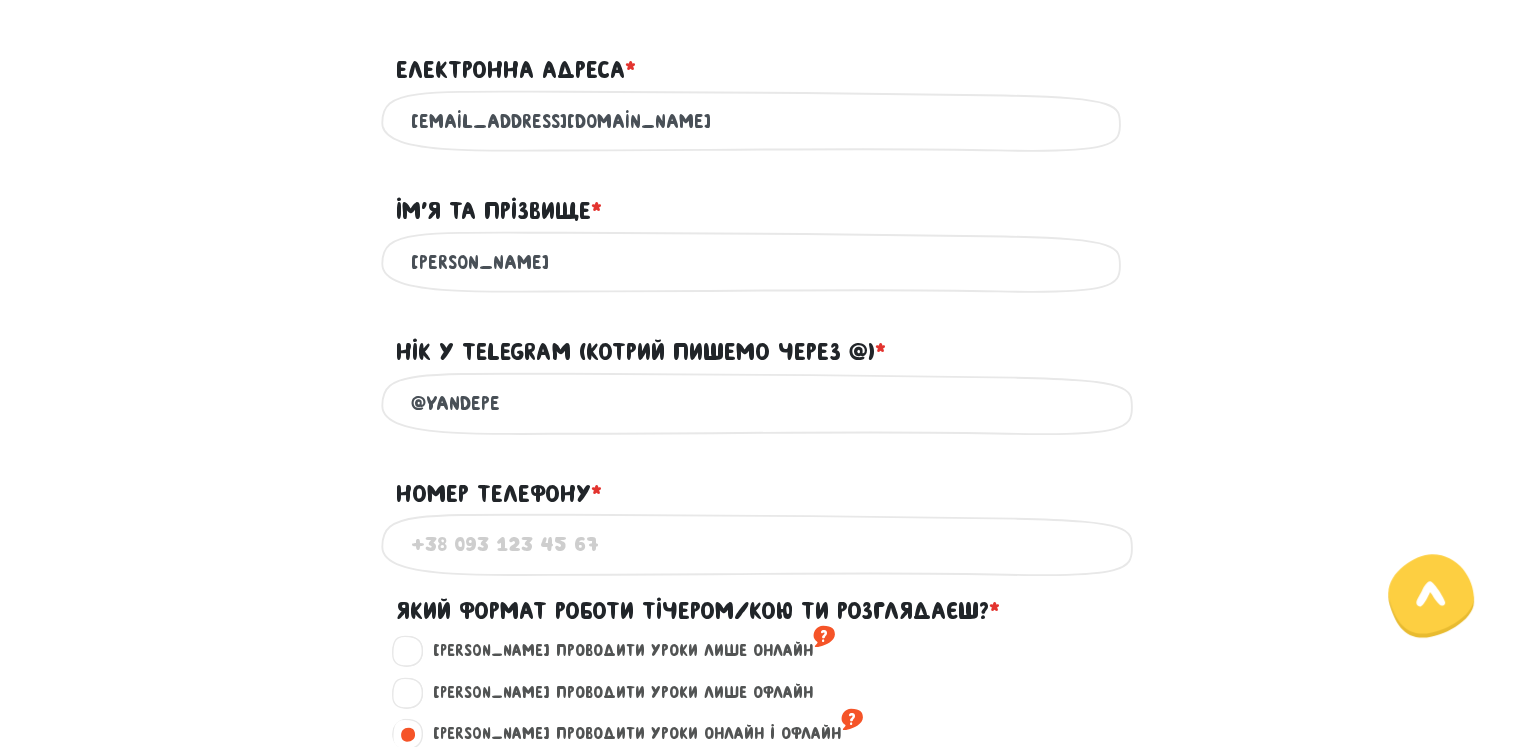 scroll, scrollTop: 639, scrollLeft: 0, axis: vertical 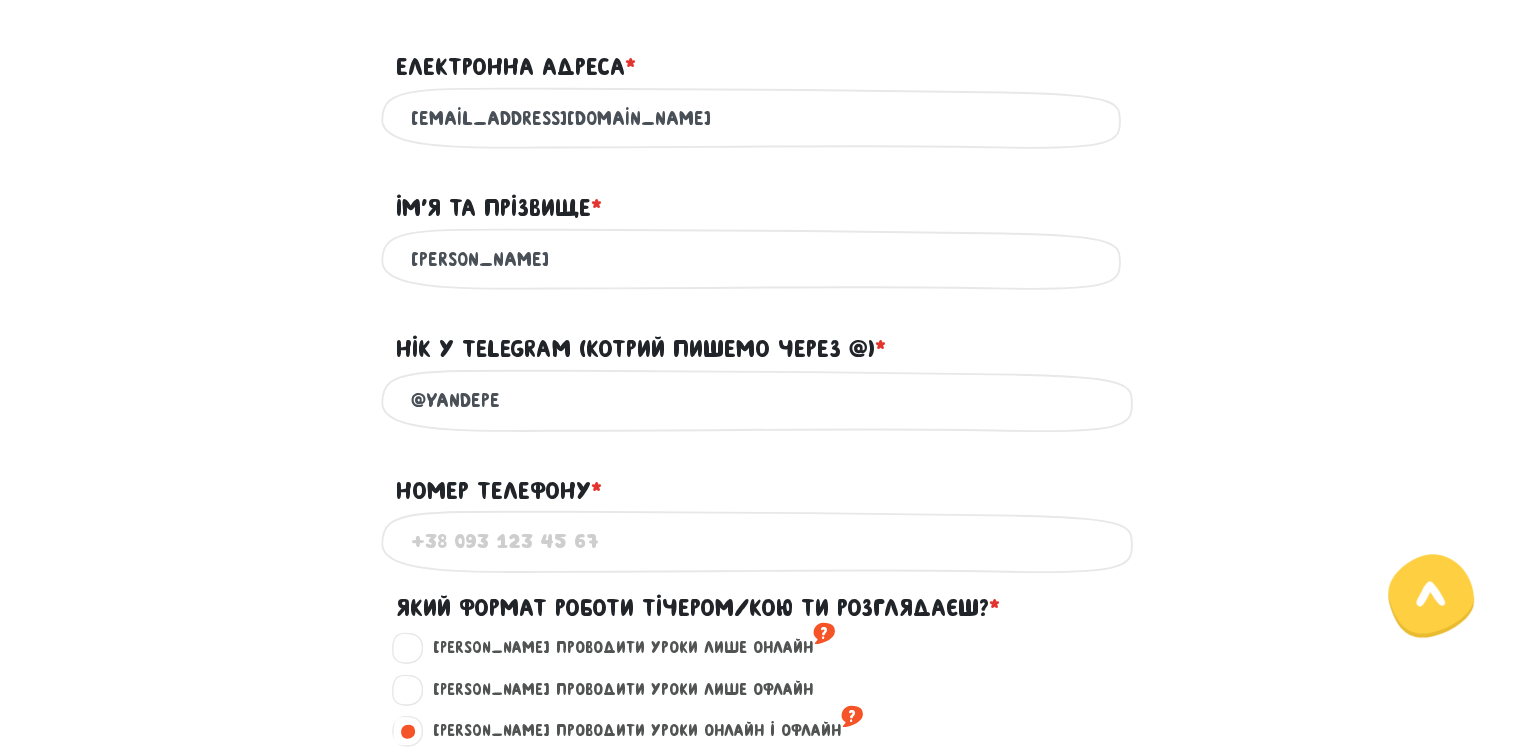 type on "@YANDEPE" 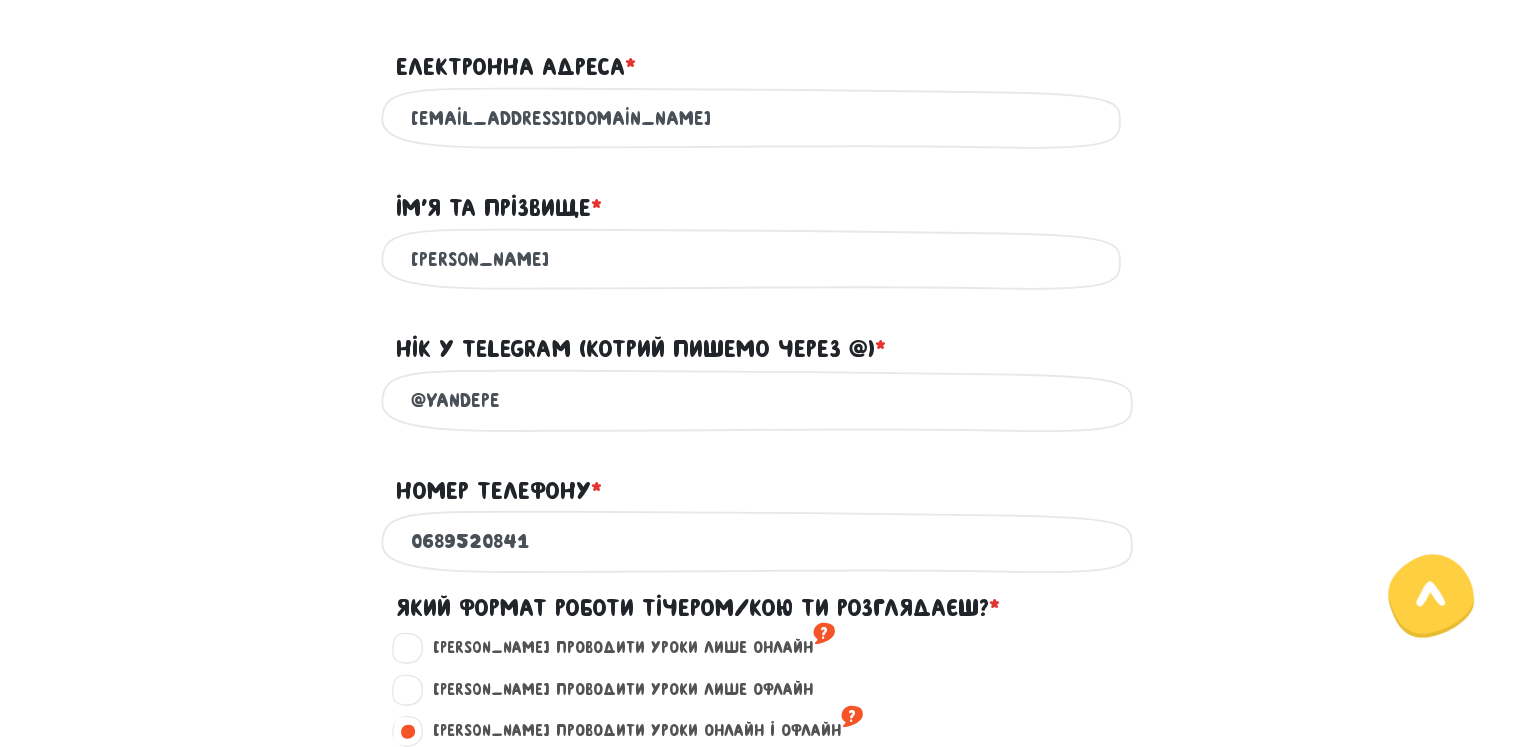 click on "0689520841" at bounding box center [761, 541] 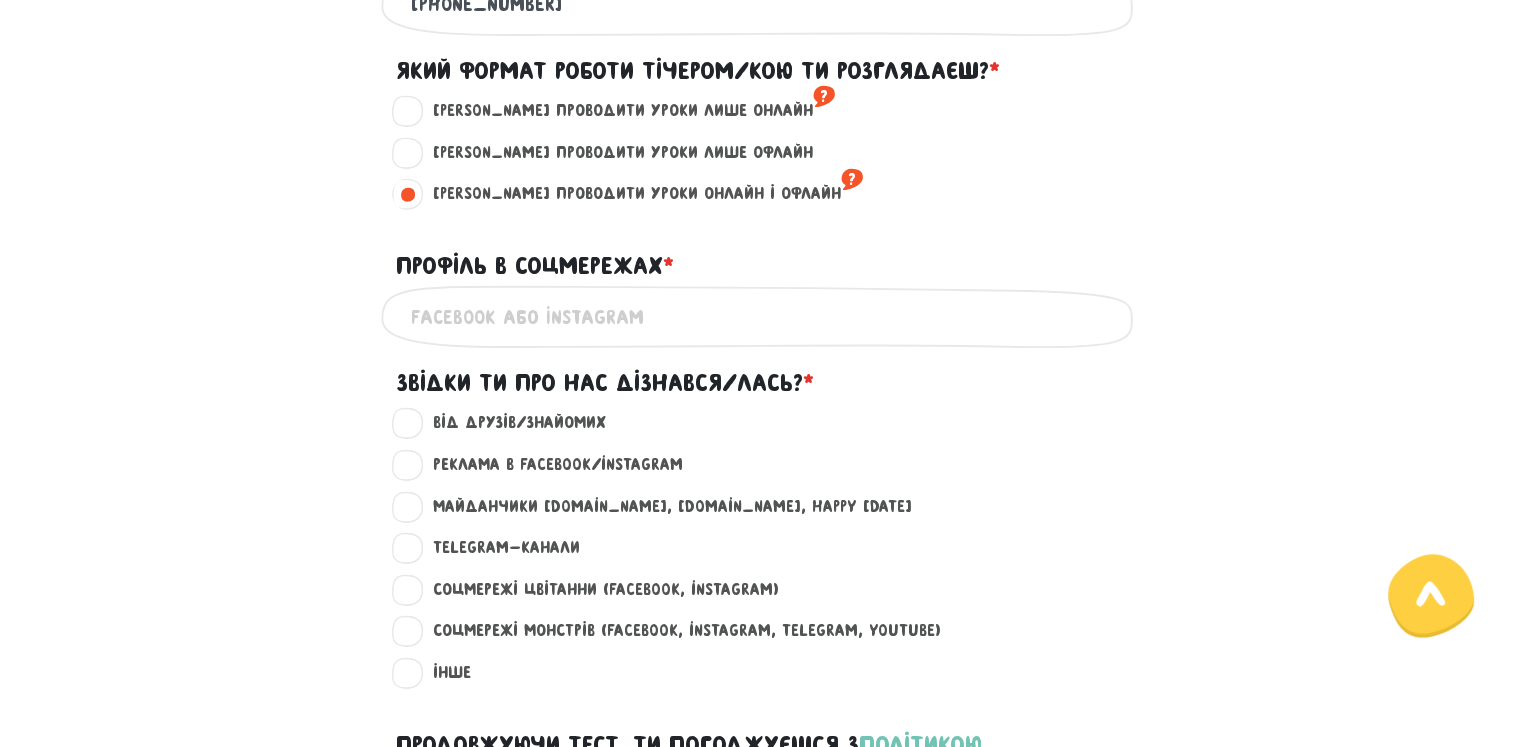 scroll, scrollTop: 1176, scrollLeft: 0, axis: vertical 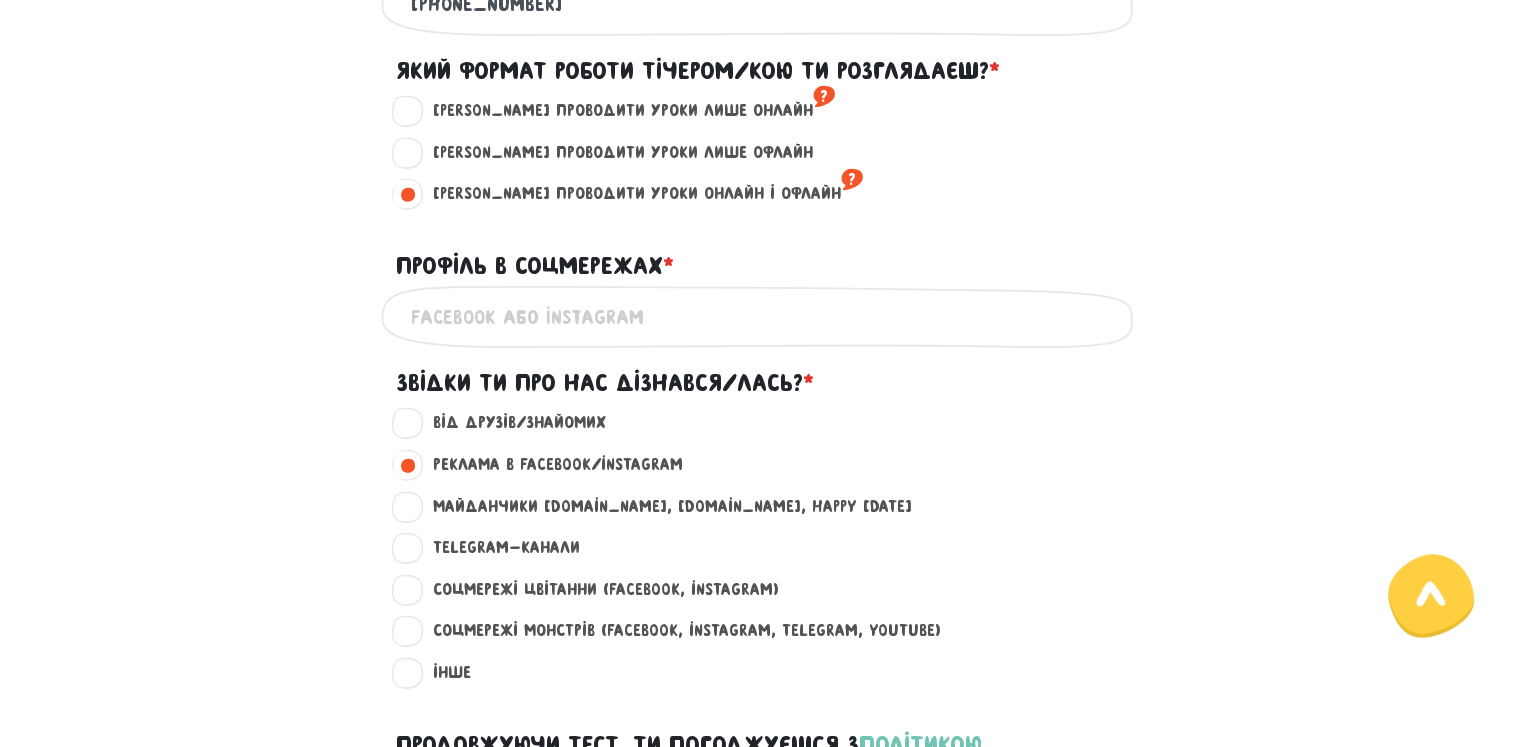click on "Профіль в соцмережах *
?" at bounding box center [761, 316] 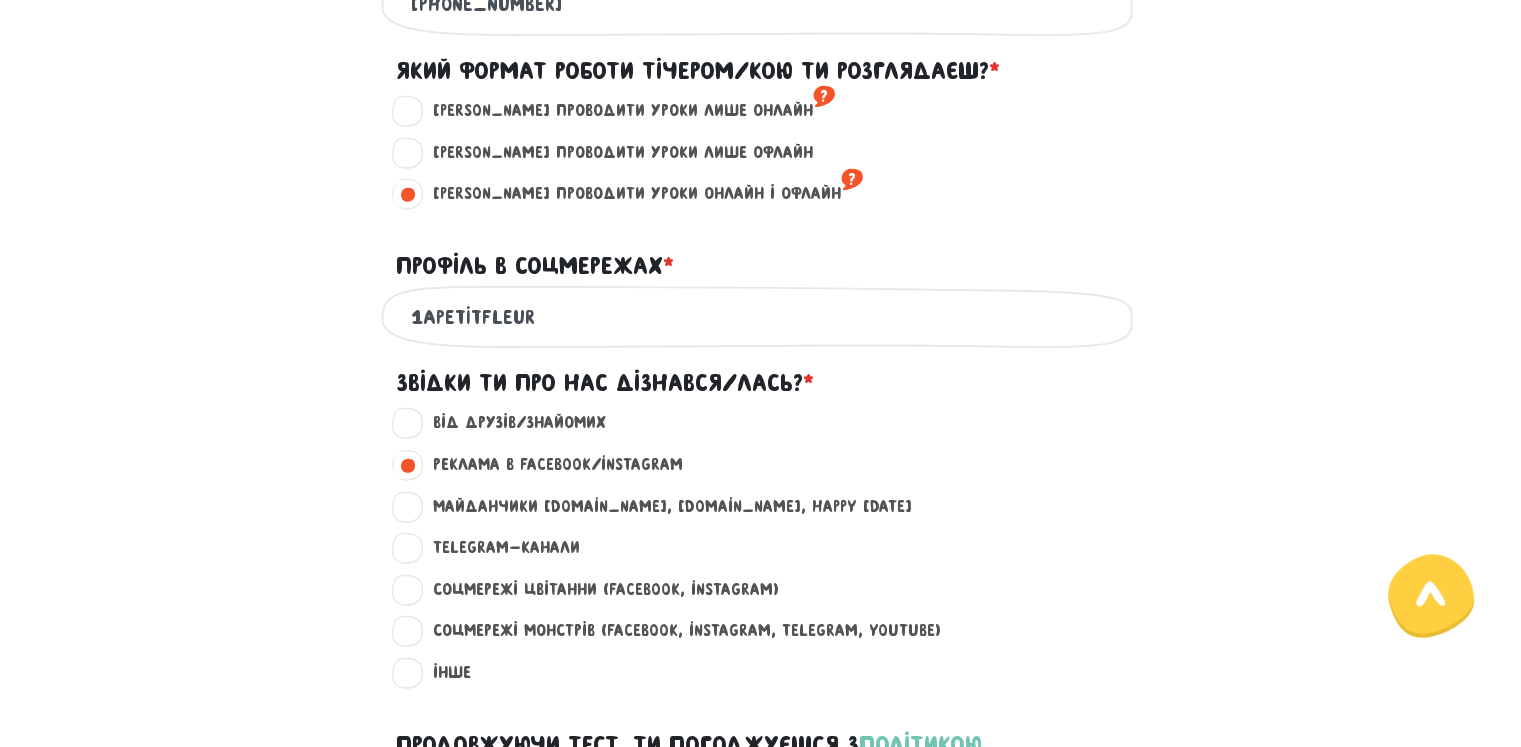 type on "1APETITFLEUR" 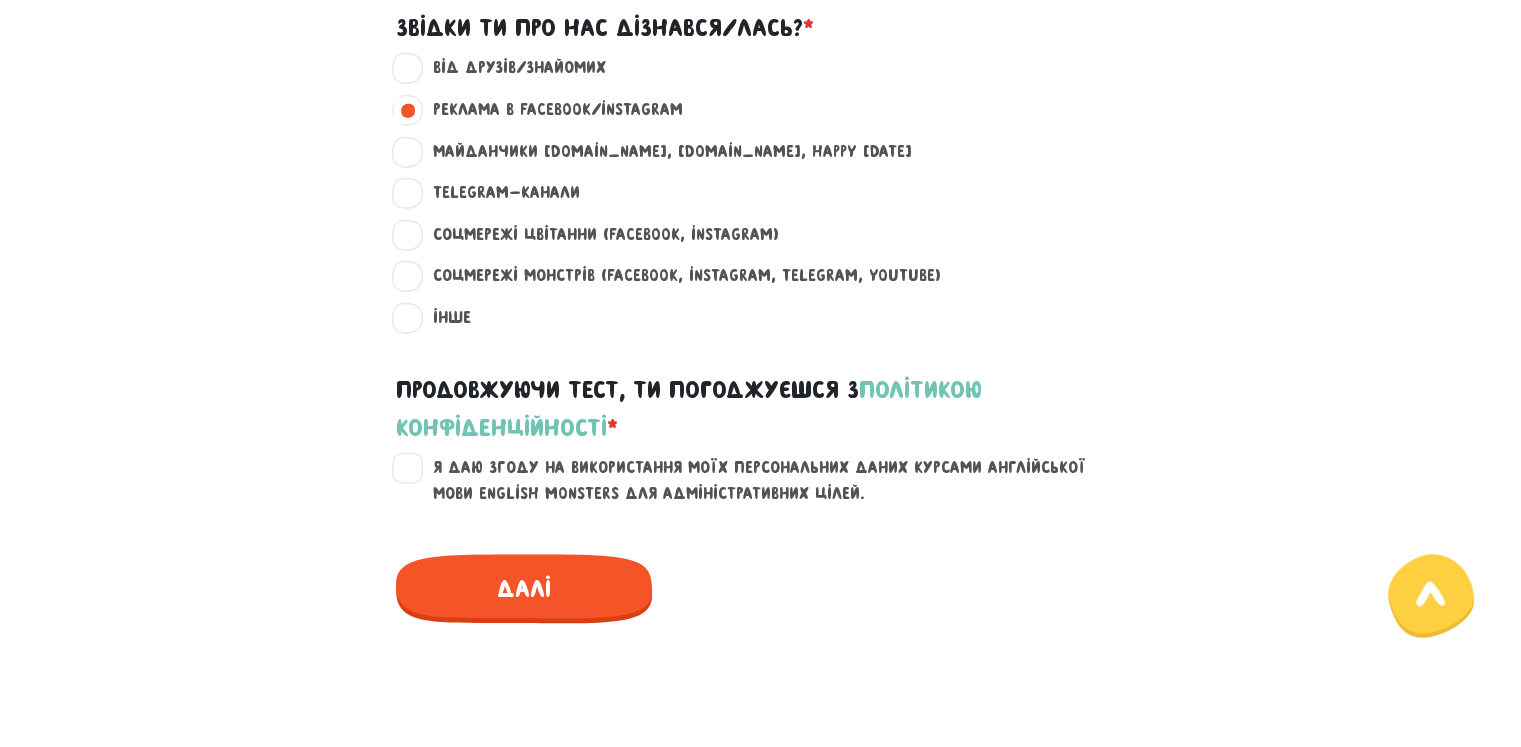 scroll, scrollTop: 1538, scrollLeft: 0, axis: vertical 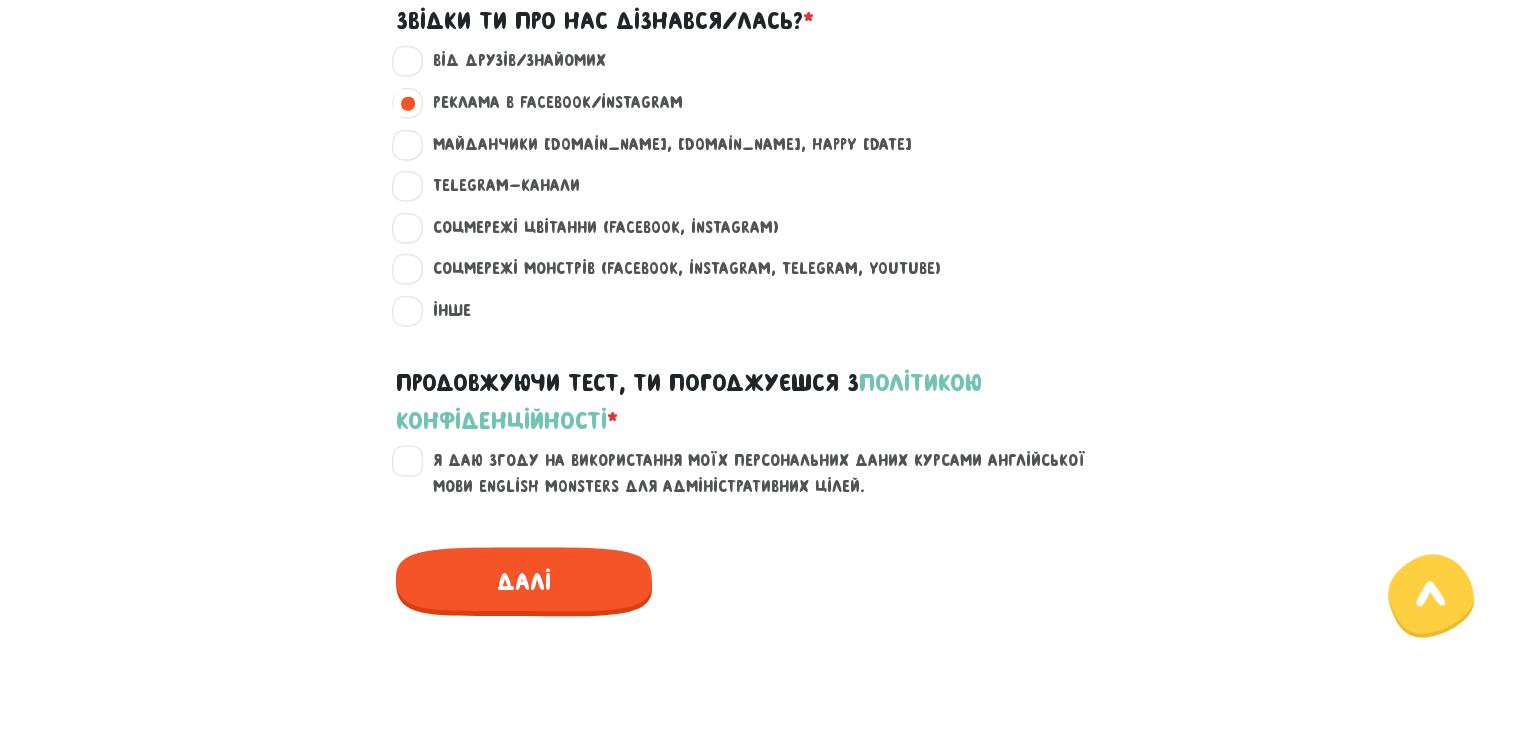 click on "Я даю згоду на використання моїх персональних даних курсами англійської мови English Monsters для адміністративних цілей." at bounding box center (773, 473) 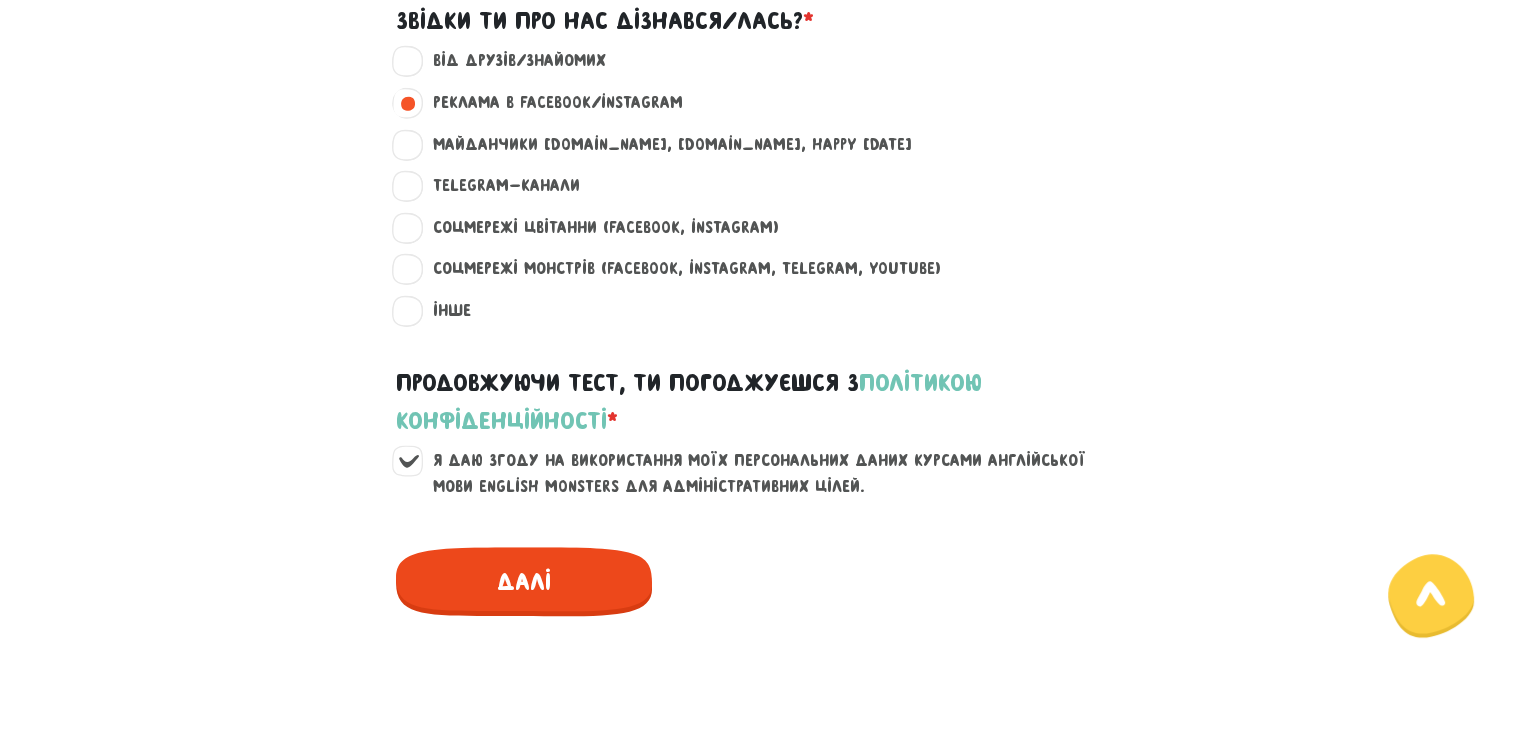 click on "Далі" at bounding box center (524, 581) 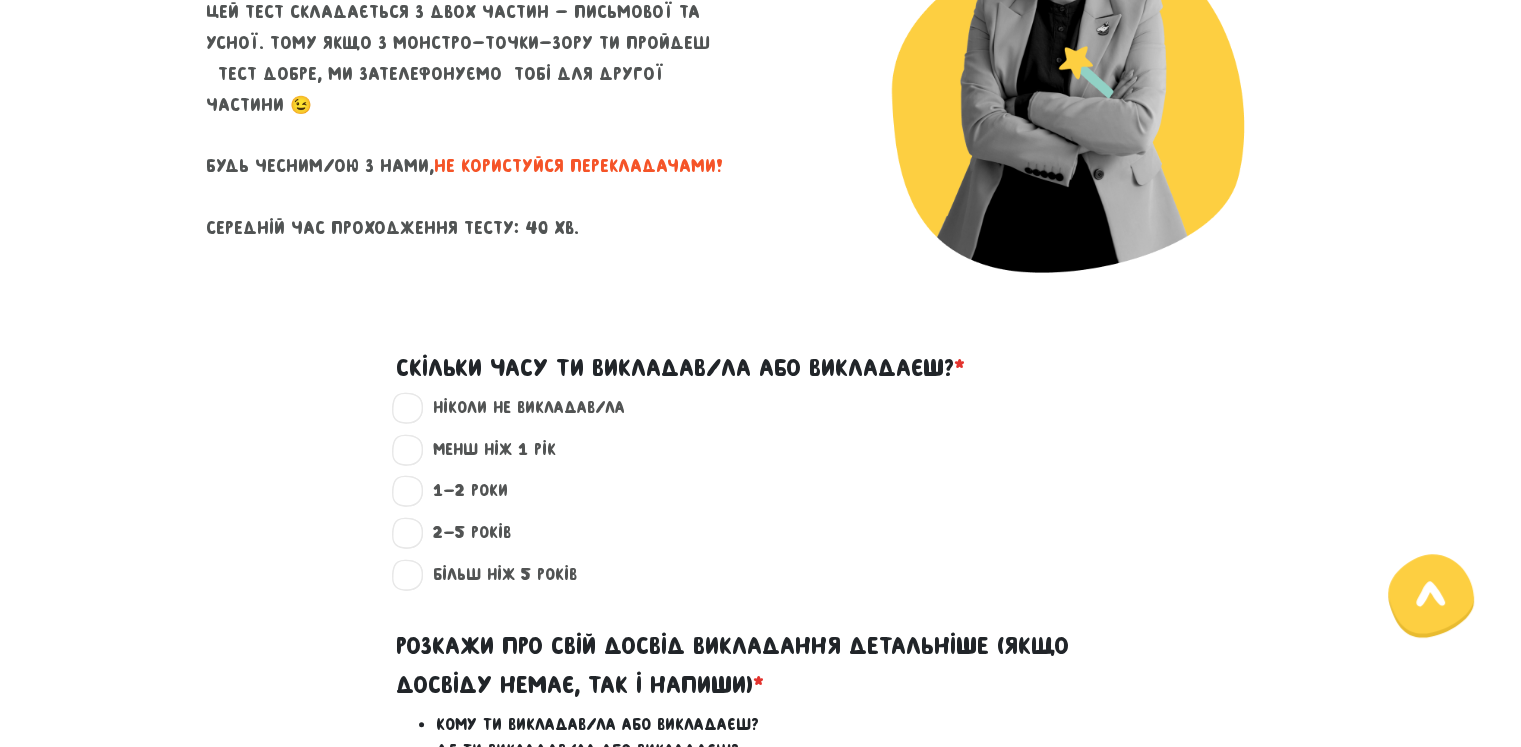 scroll, scrollTop: 344, scrollLeft: 0, axis: vertical 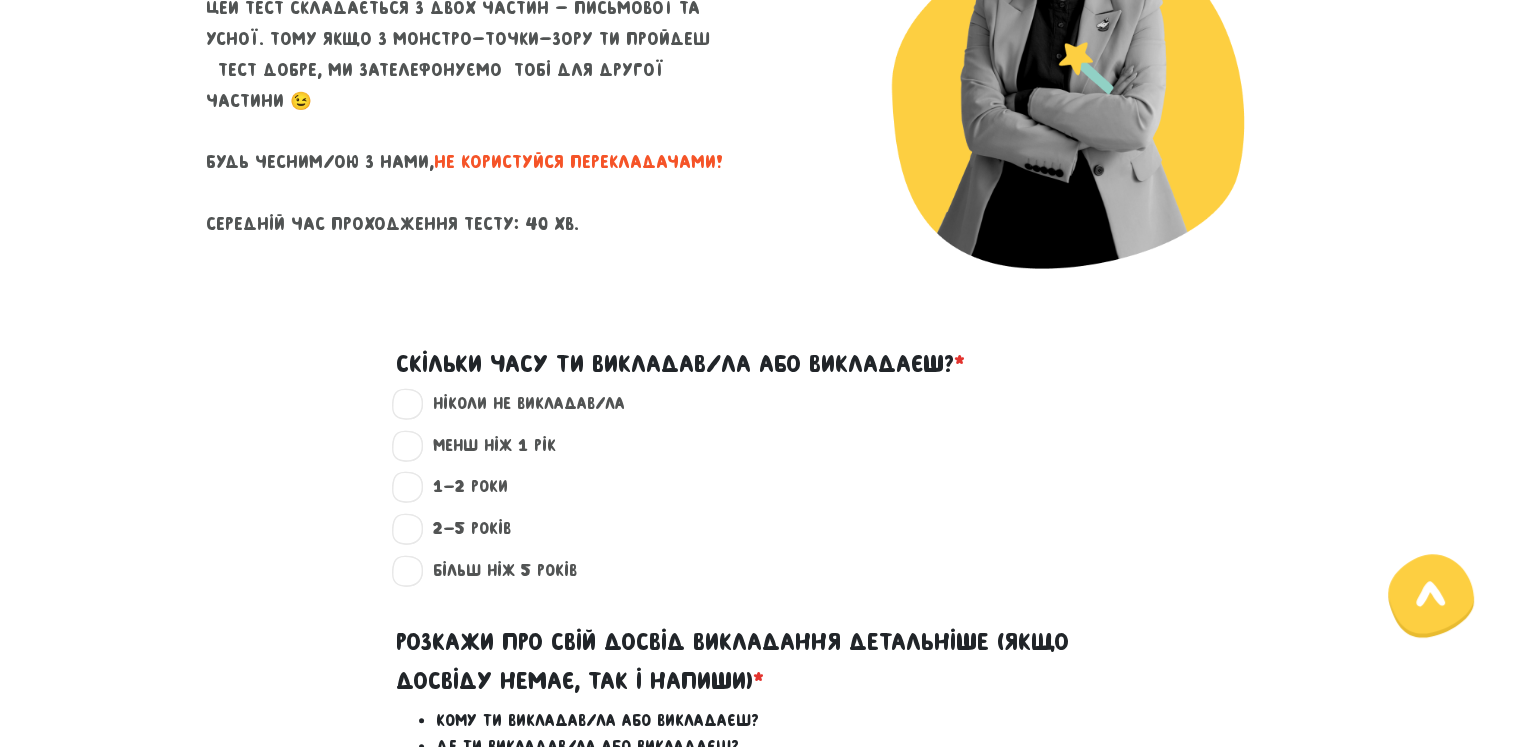 click on "менш ніж 1 рік
?" at bounding box center (486, 446) 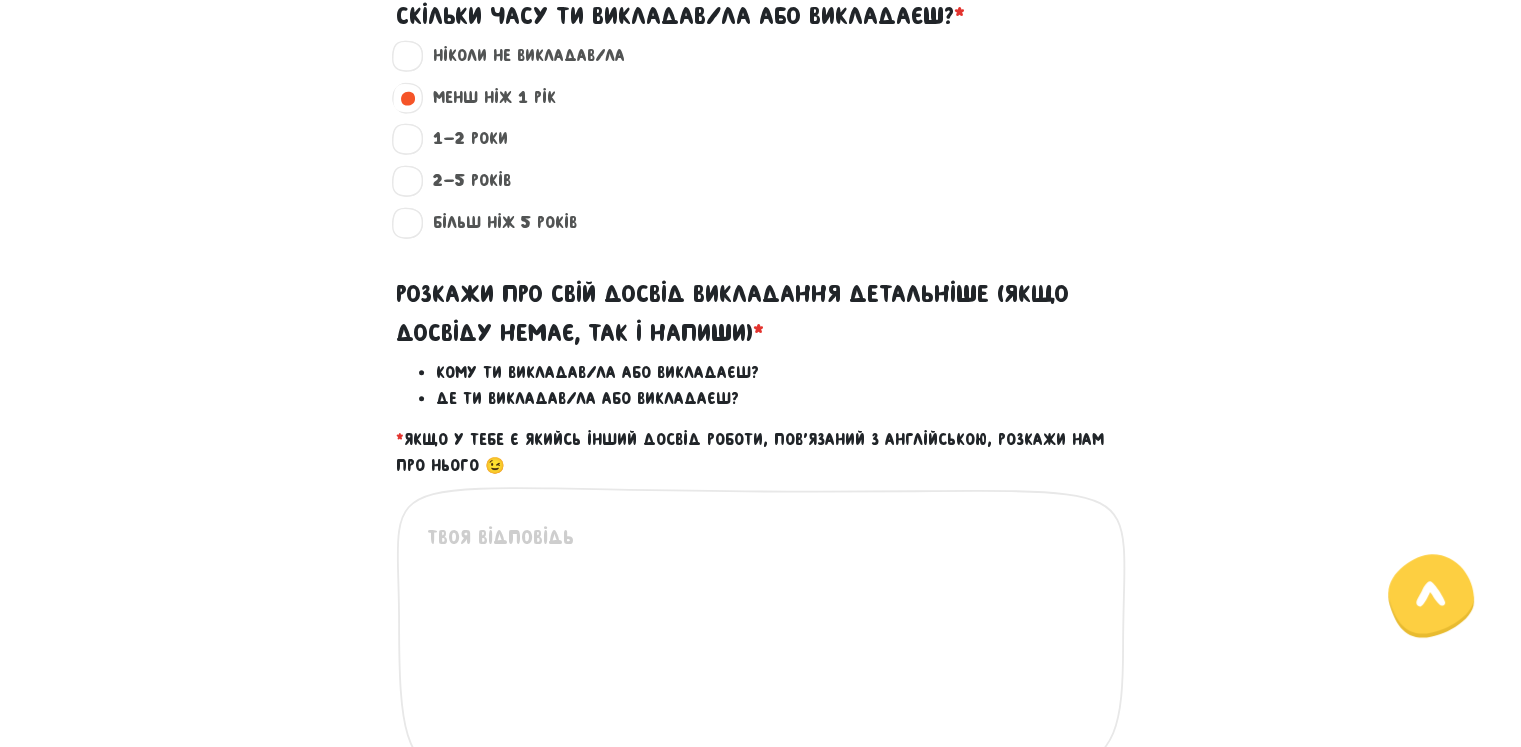scroll, scrollTop: 697, scrollLeft: 0, axis: vertical 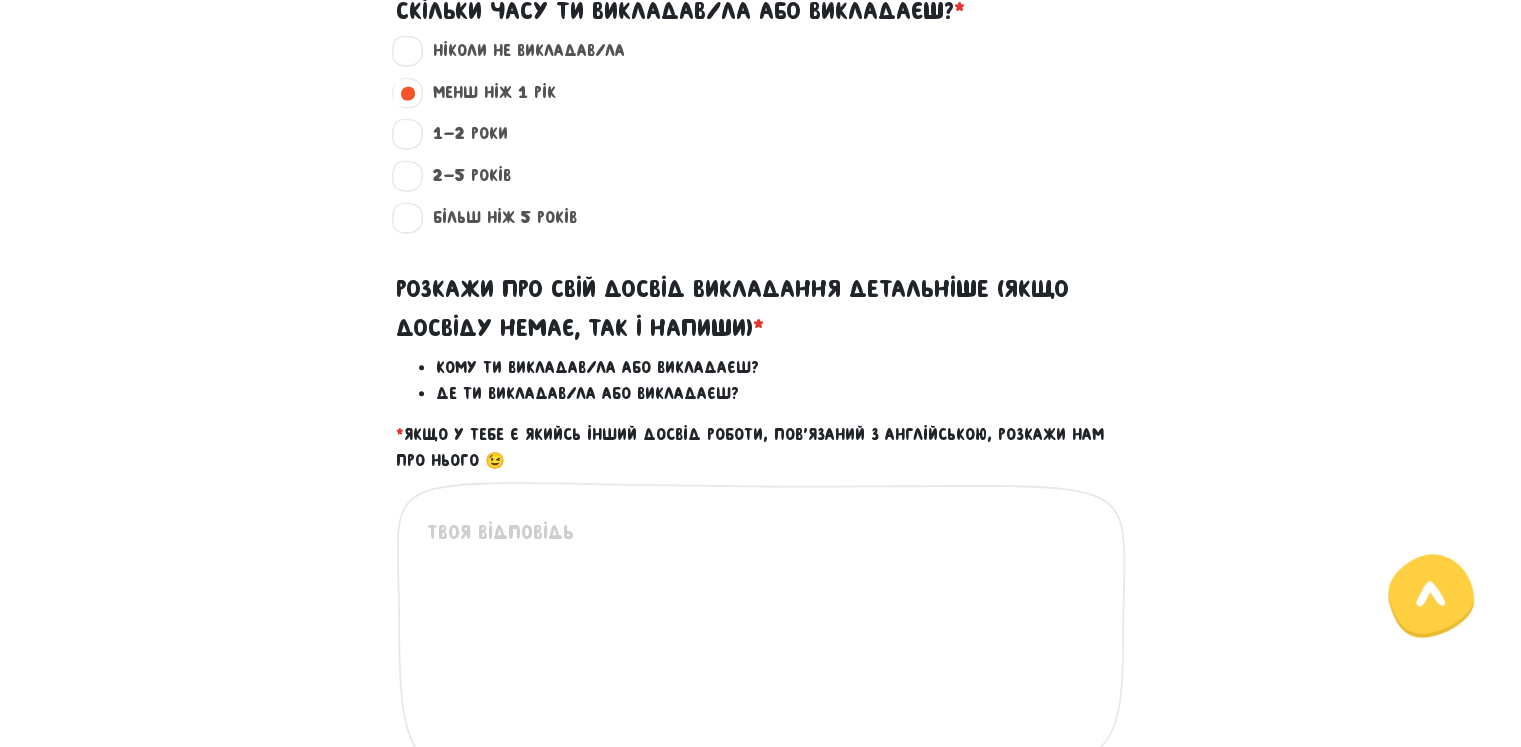 click at bounding box center [762, 640] 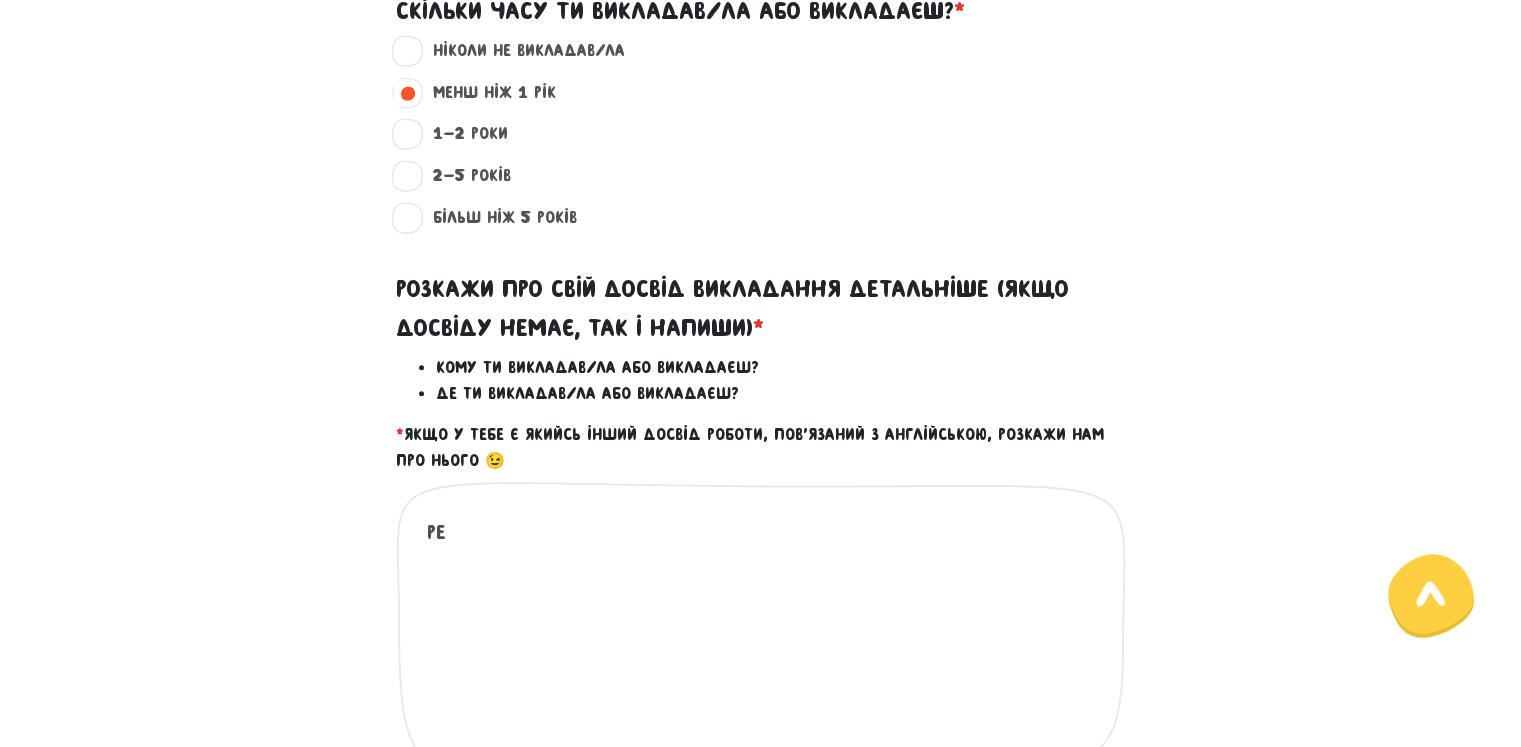 type on "Р" 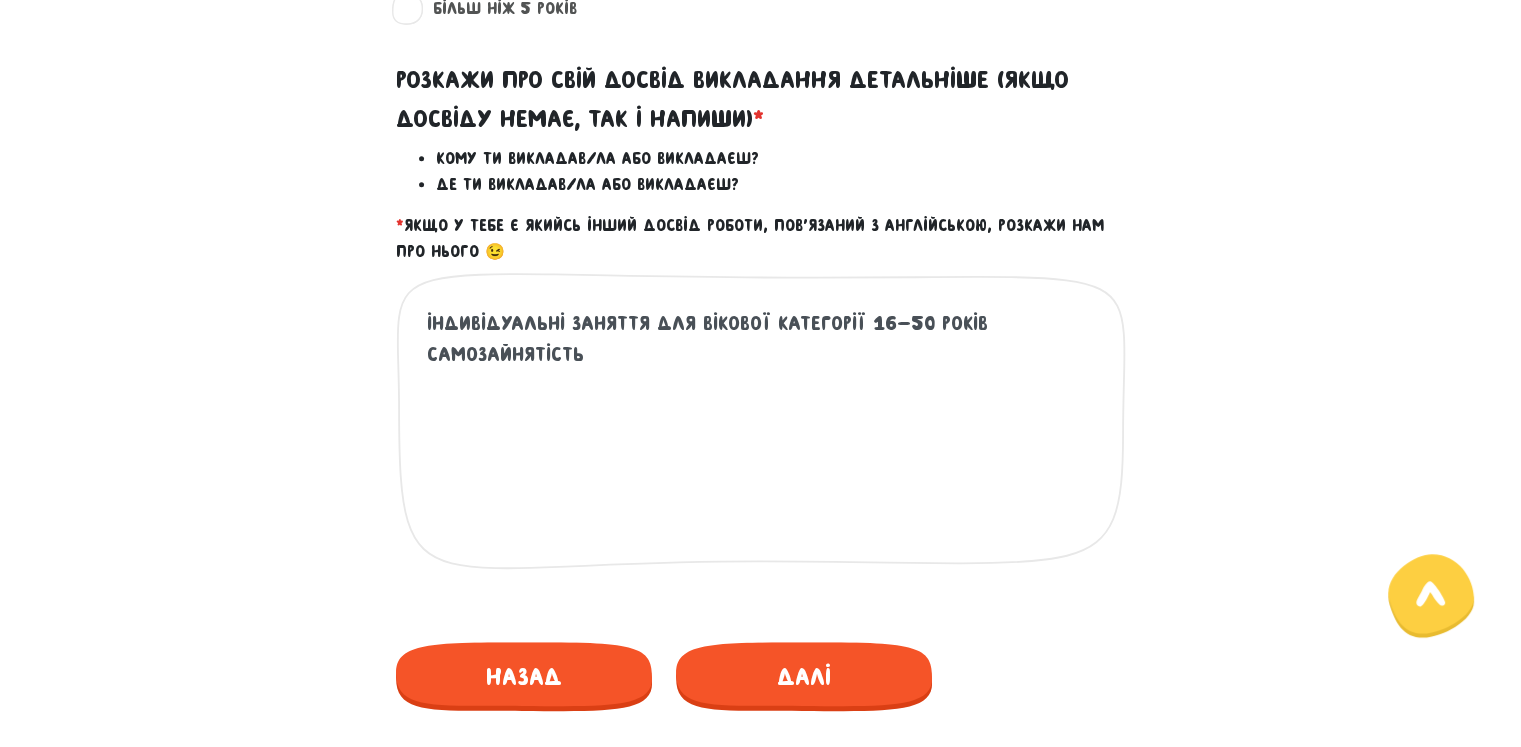 scroll, scrollTop: 912, scrollLeft: 0, axis: vertical 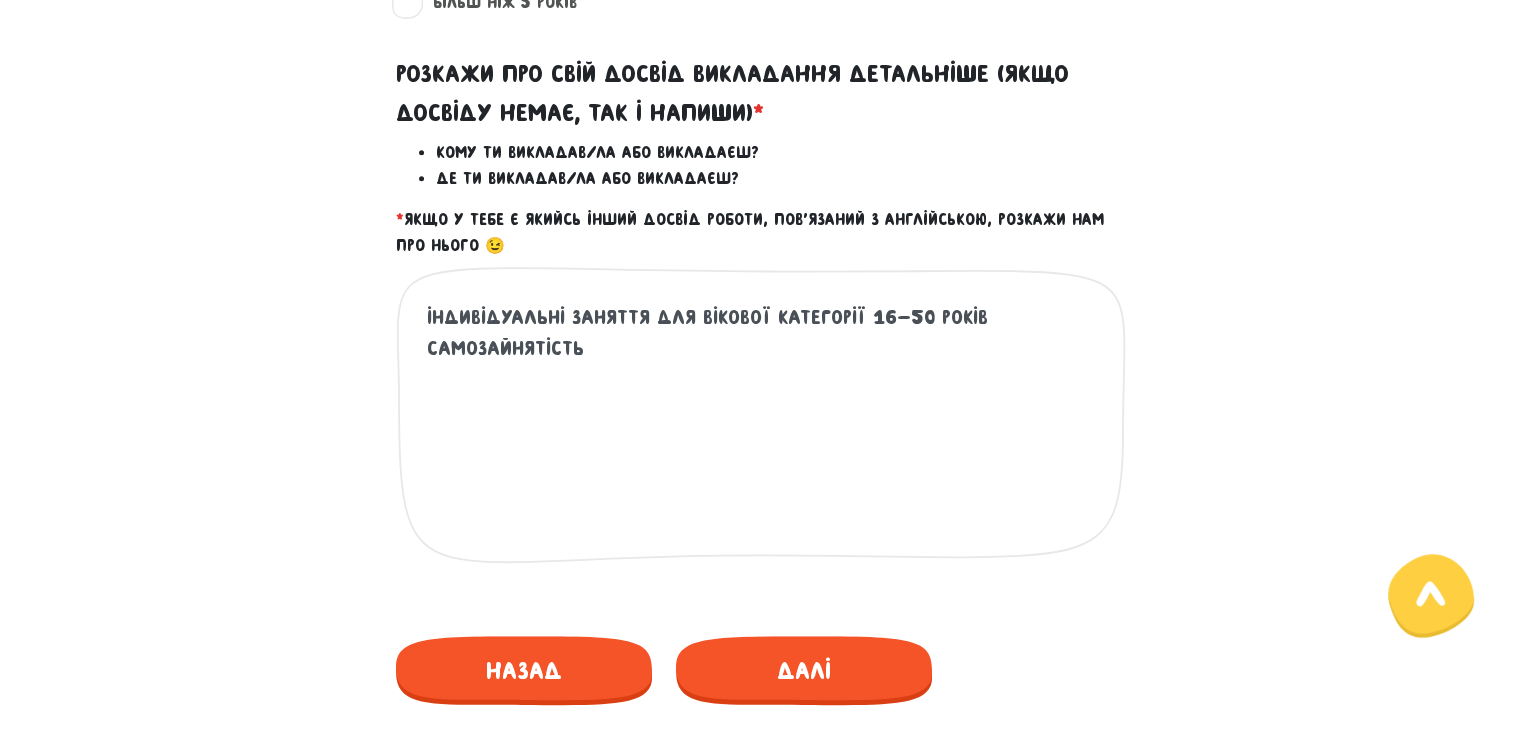 type on "індивідуальні заняття для вікової категорії 16-50 років
самозайнятість" 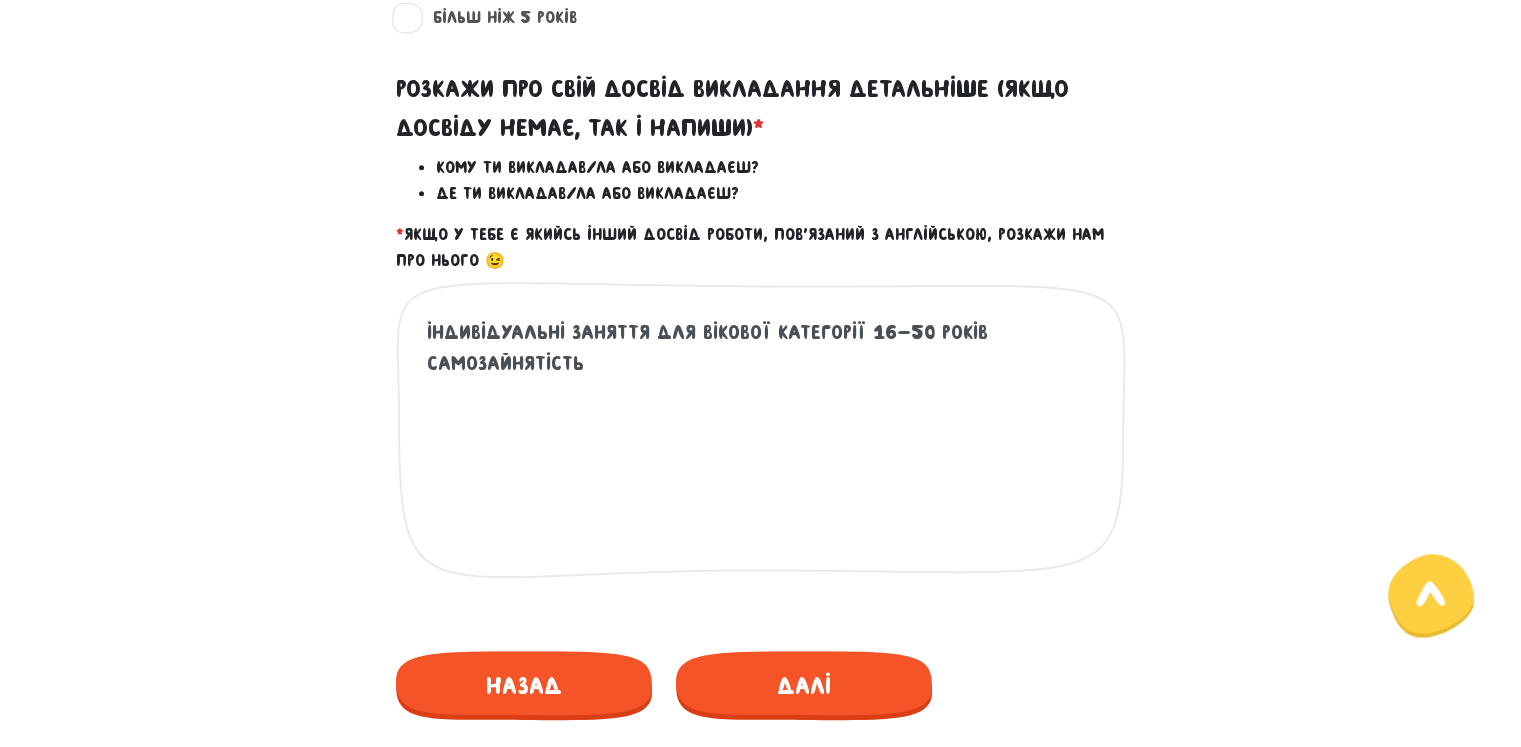 scroll, scrollTop: 942, scrollLeft: 0, axis: vertical 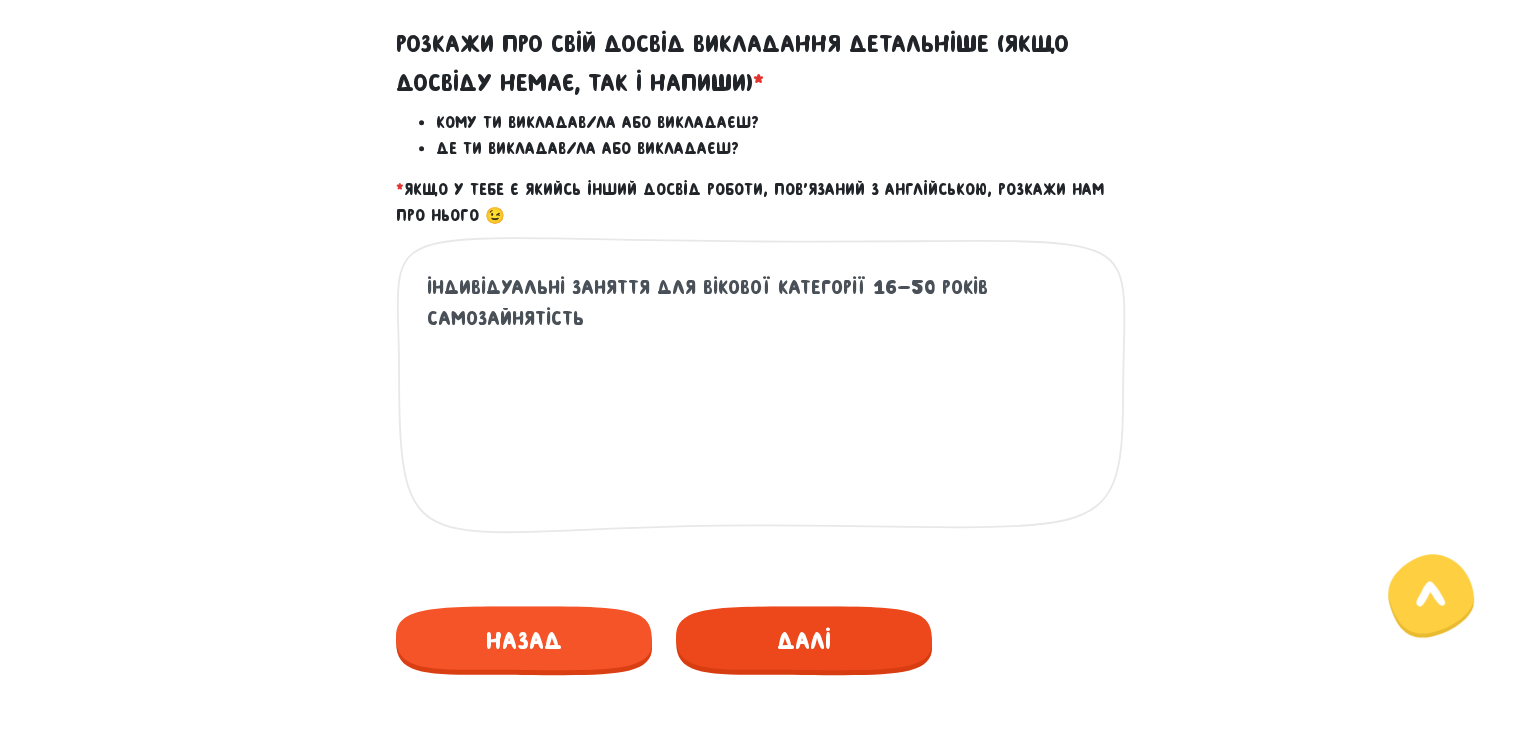 click on "Далі" at bounding box center [804, 640] 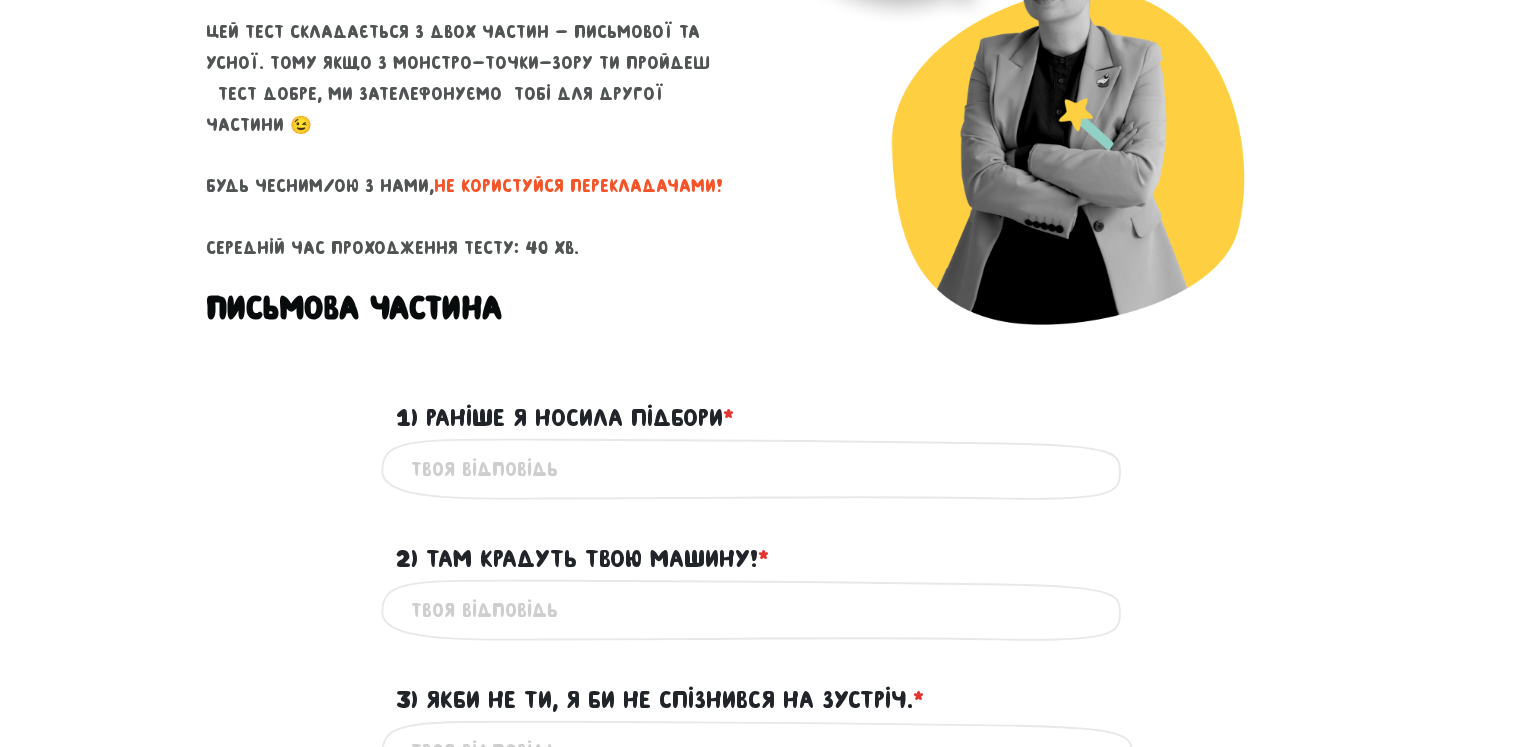 scroll, scrollTop: 292, scrollLeft: 0, axis: vertical 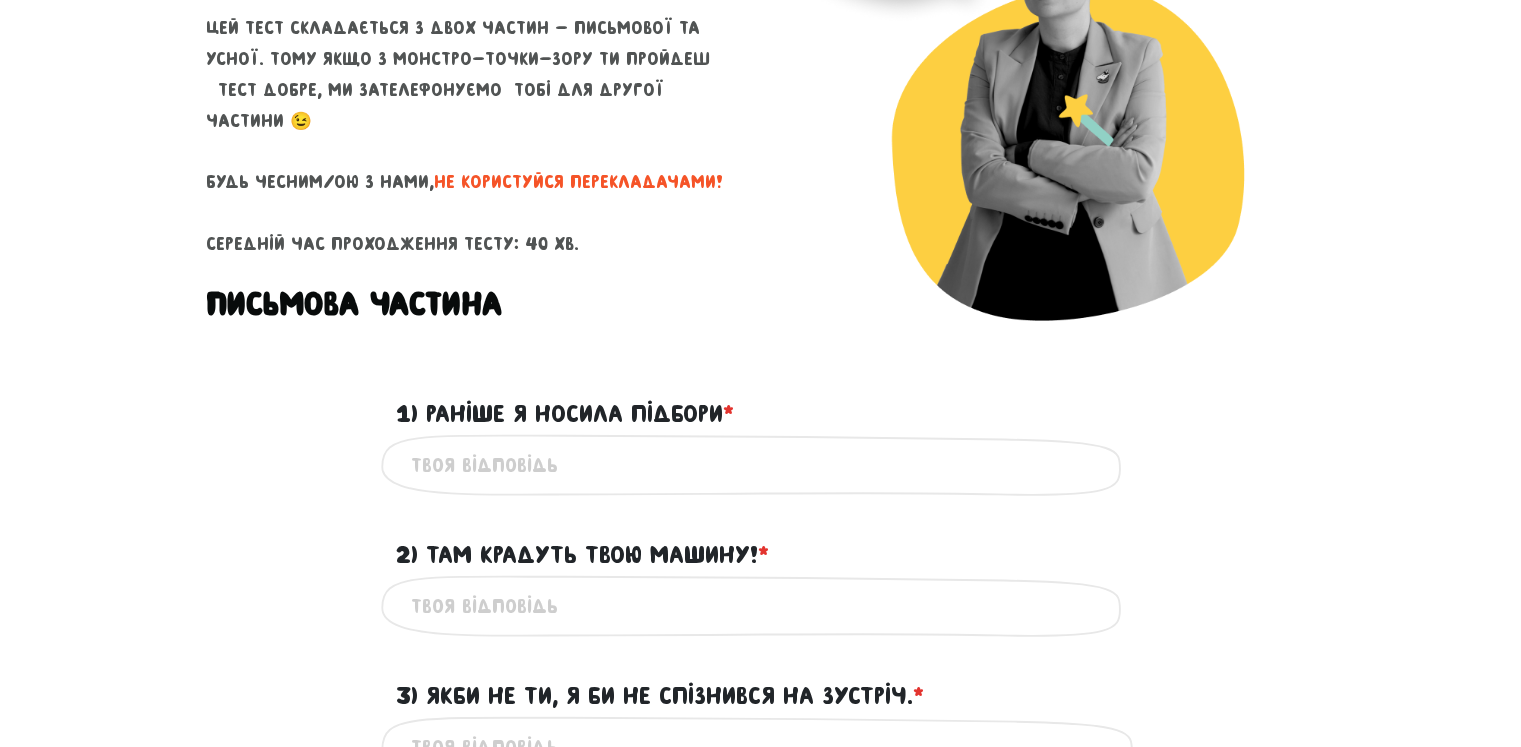 click on "1) Раніше я носила підбори *
?" at bounding box center (761, 465) 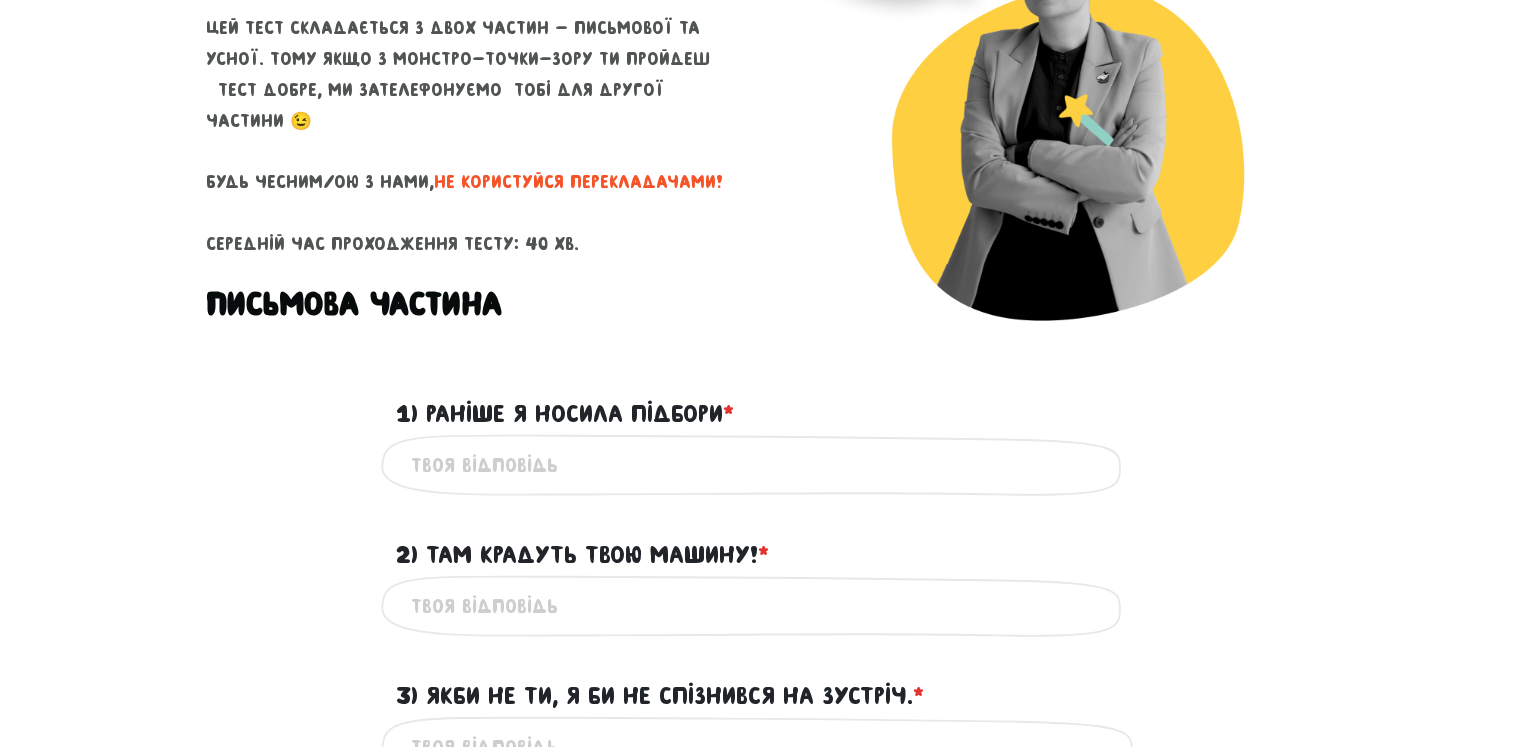 type on "Ш" 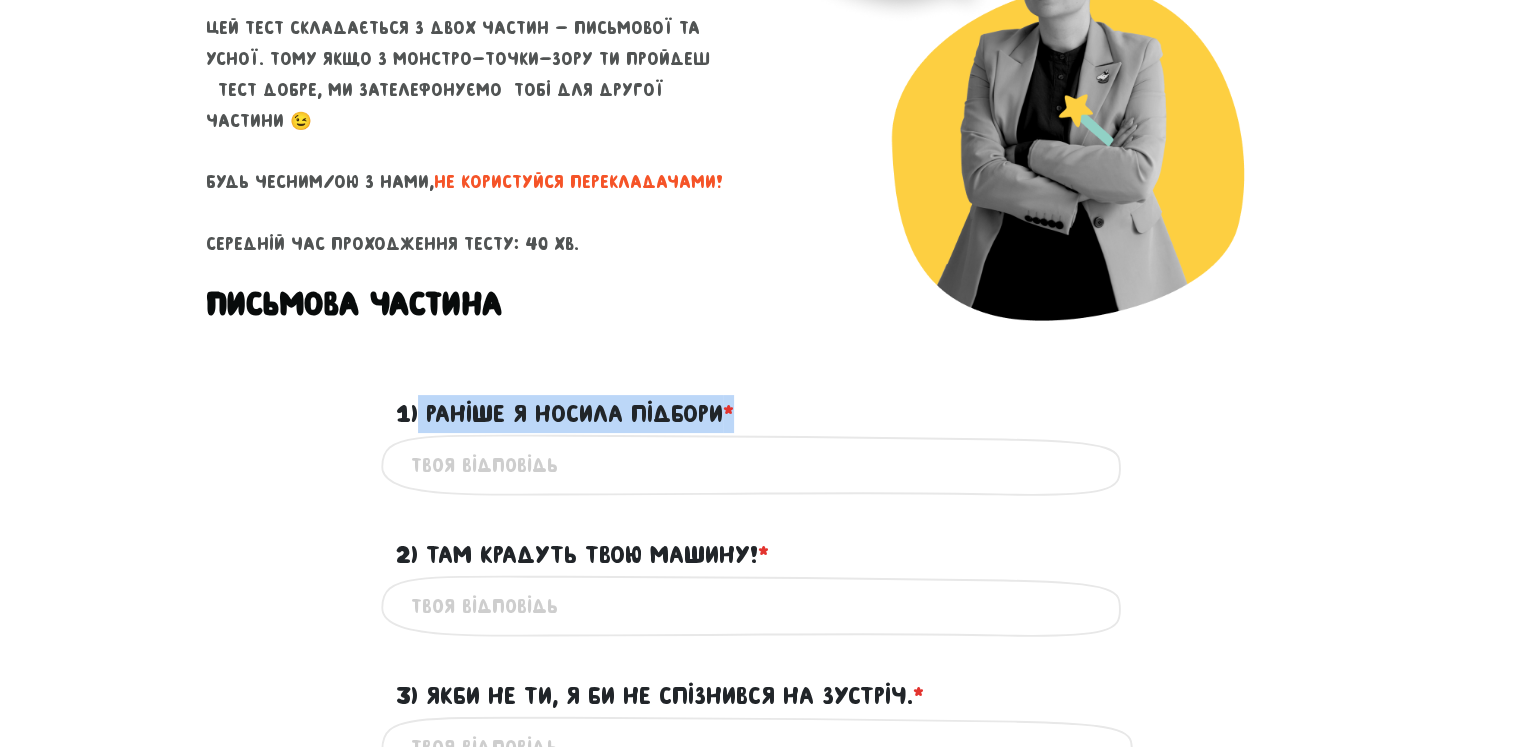drag, startPoint x: 416, startPoint y: 405, endPoint x: 755, endPoint y: 410, distance: 339.03687 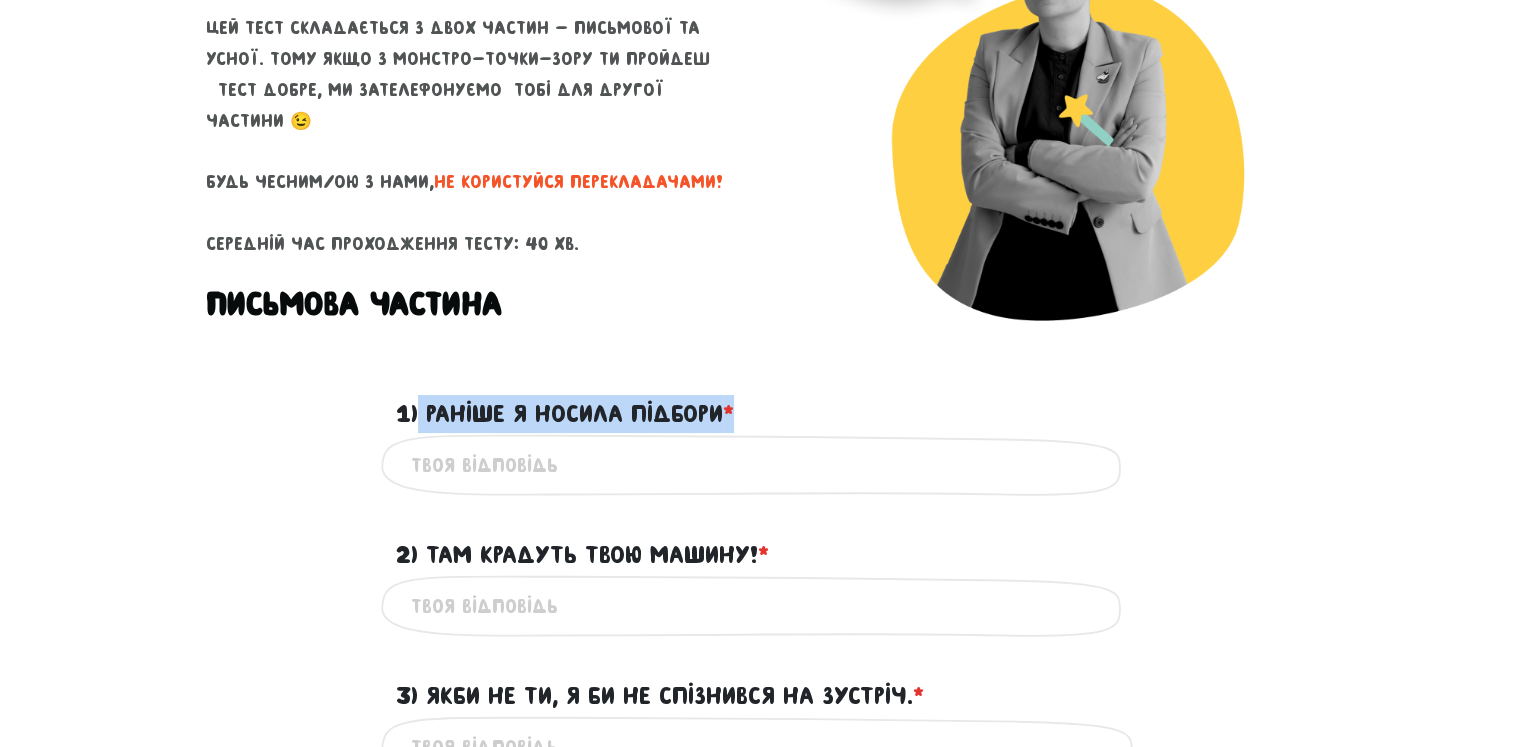 click on "1) Раніше я носила підбори *
?" at bounding box center (761, 402) 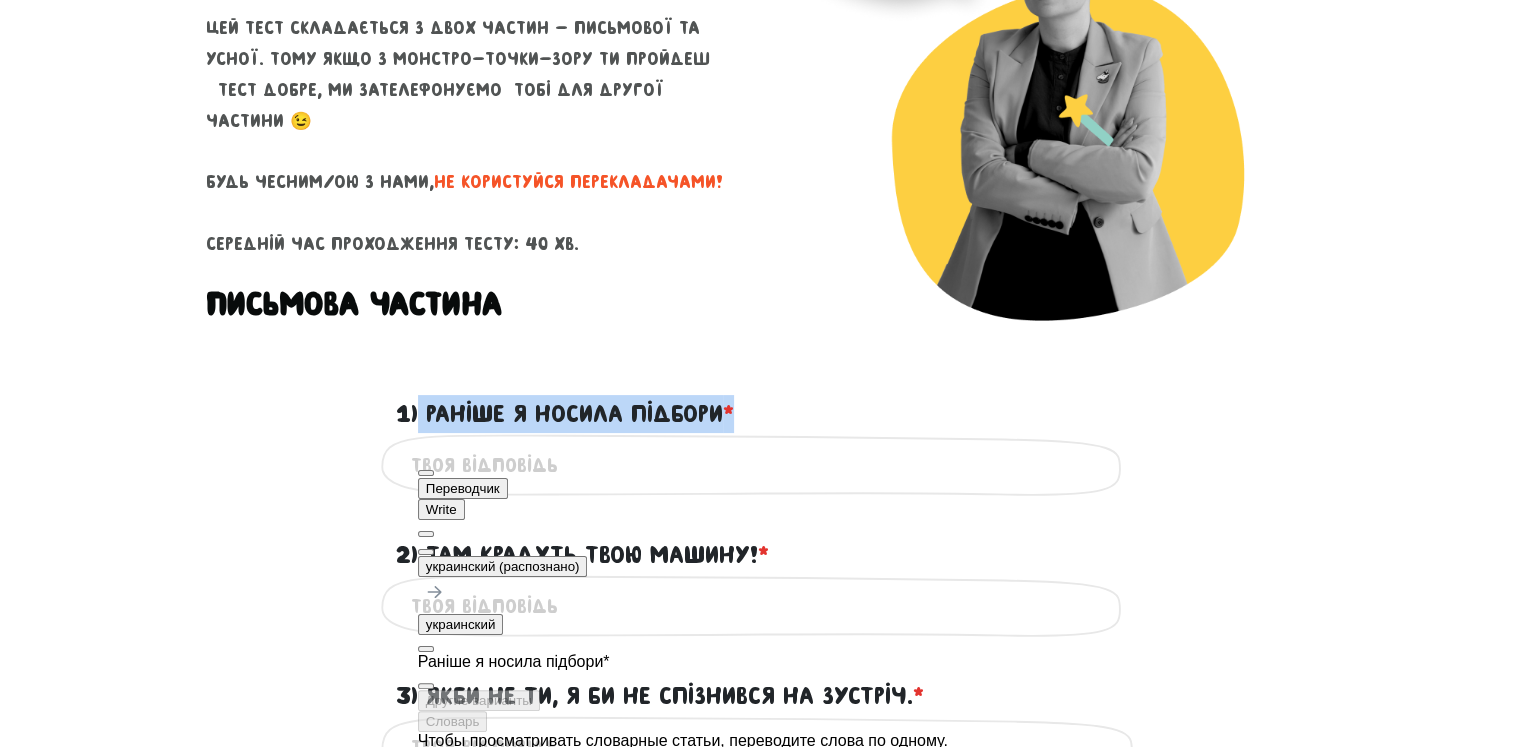 click on "украинский (распознано)" at bounding box center [503, 566] 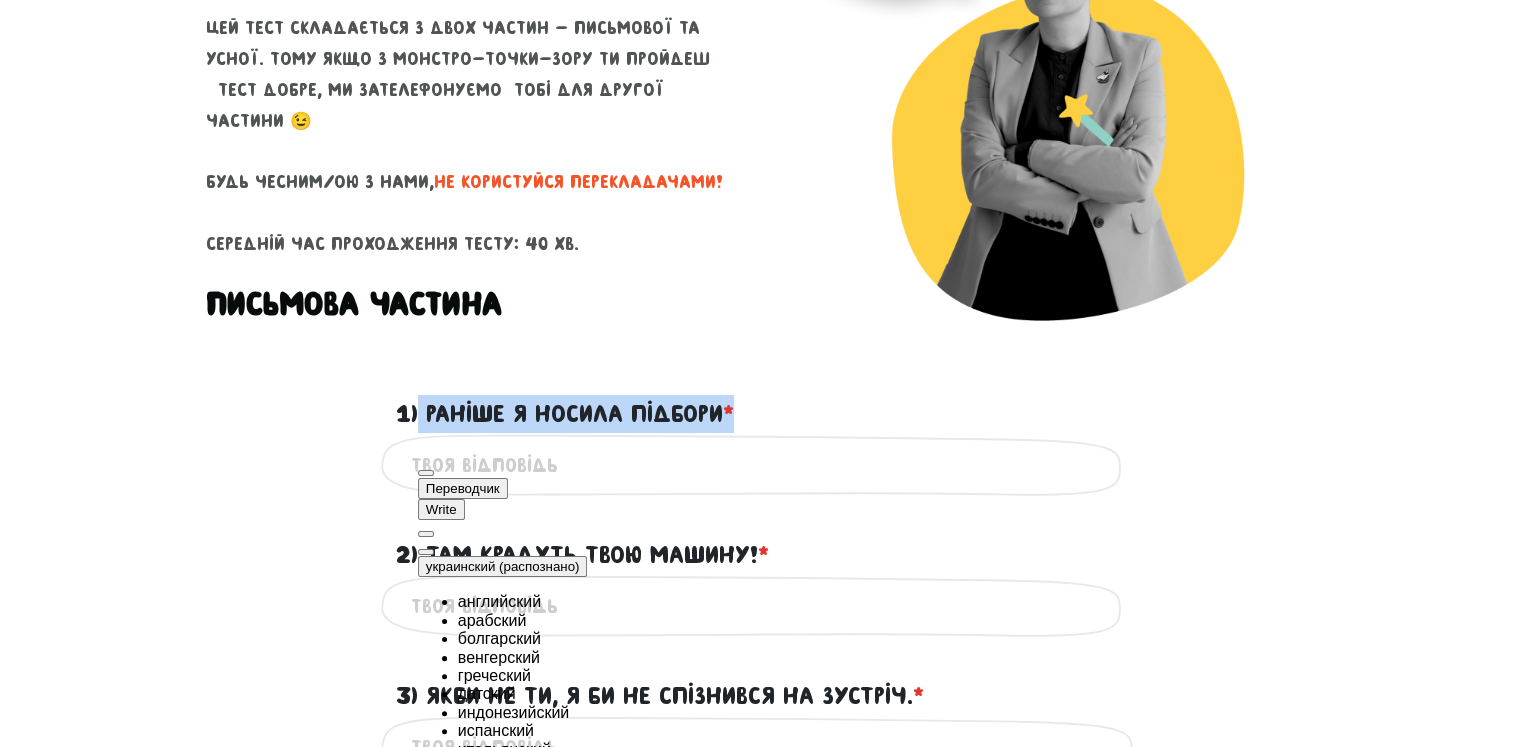 click on "украинский" at bounding box center [461, 956] 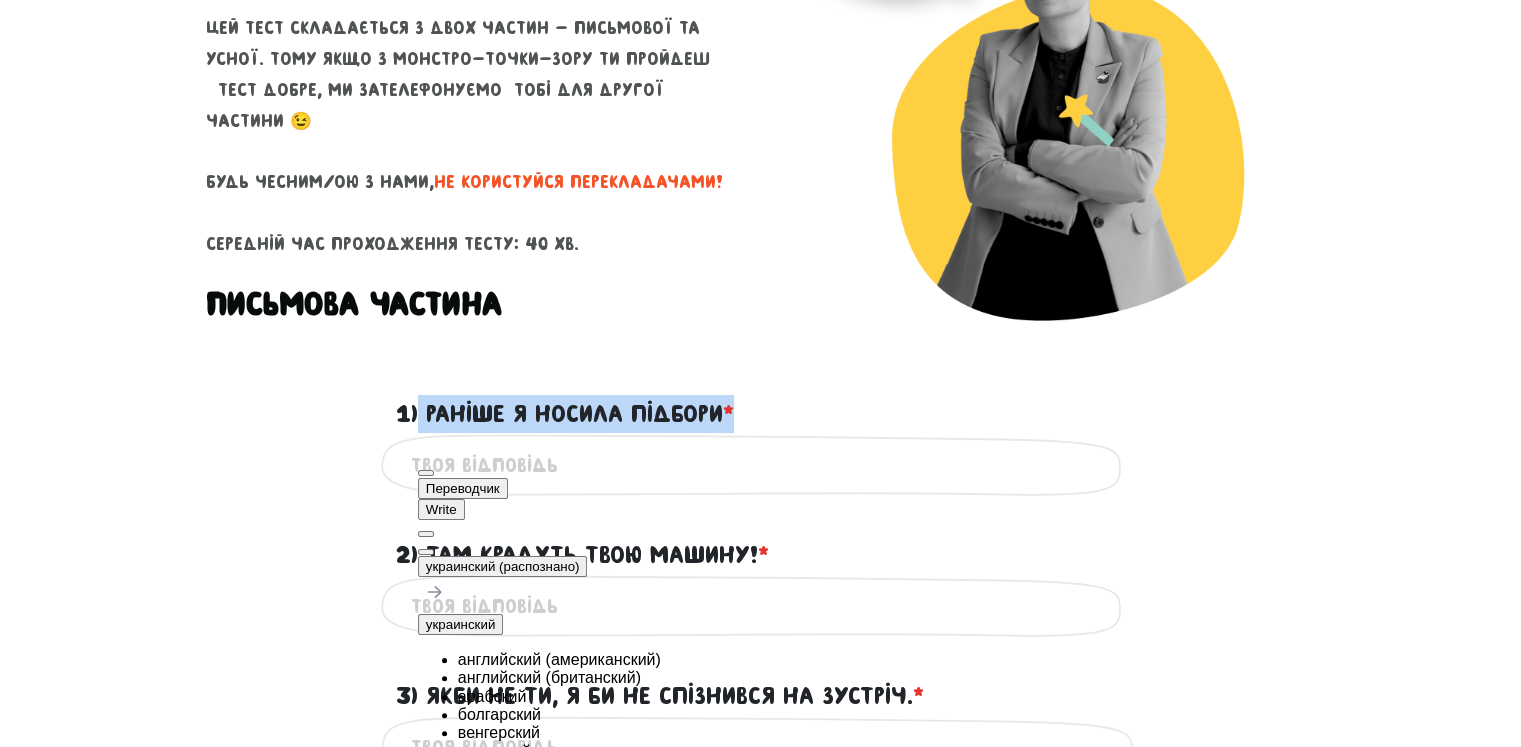 click on "английский (американский)" at bounding box center [703, 660] 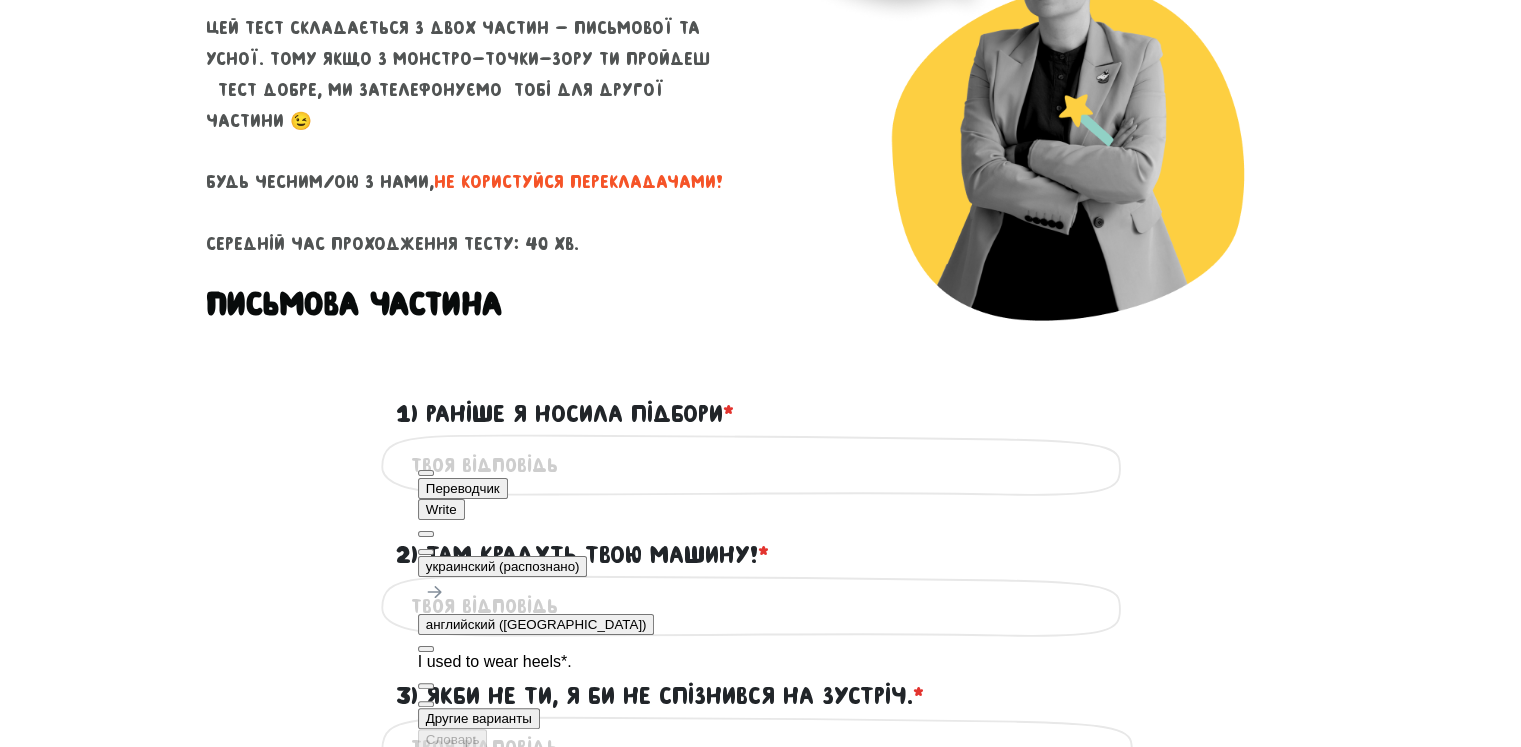 click on "Це обов'язкове поле" at bounding box center (761, 465) 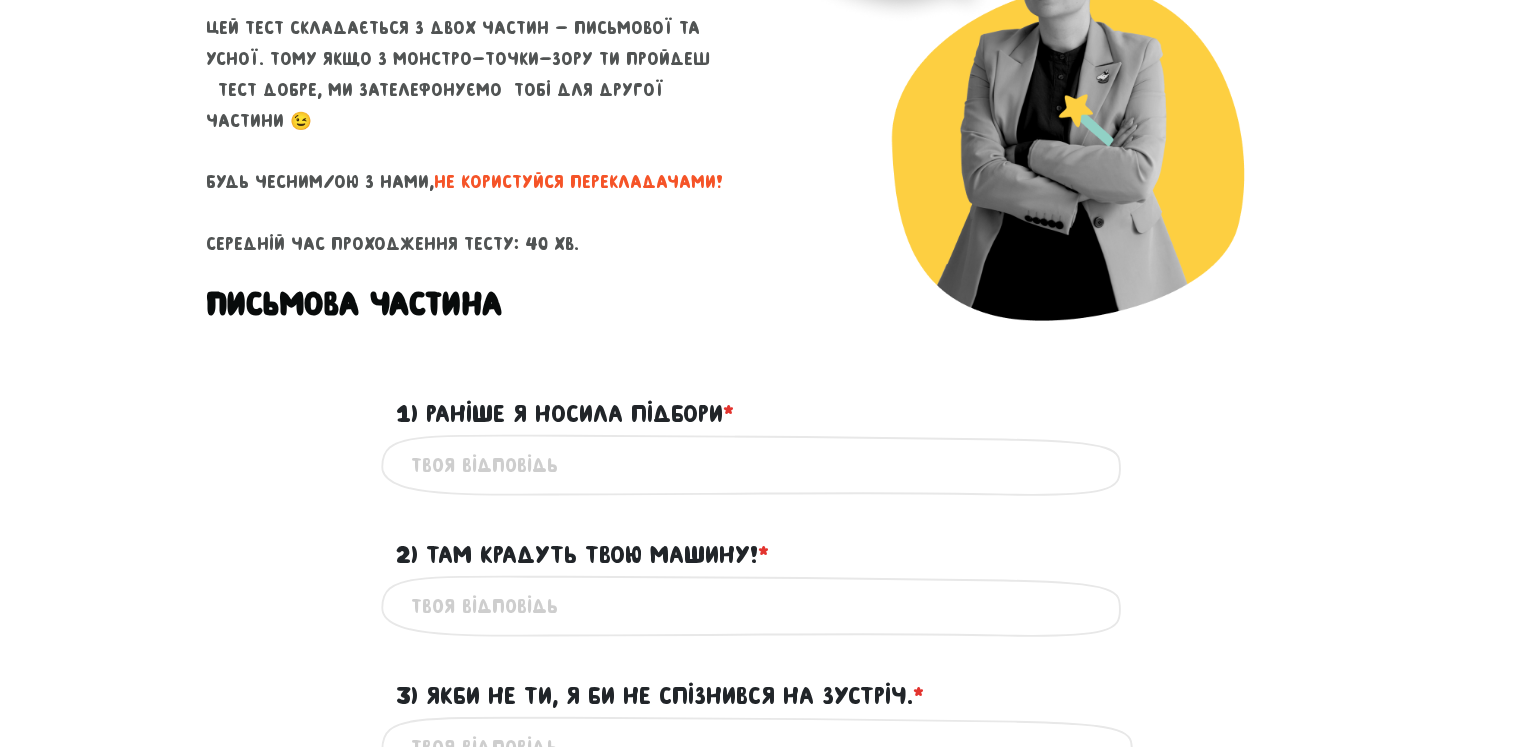 click on "1) Раніше я носила підбори *
?" at bounding box center (761, 465) 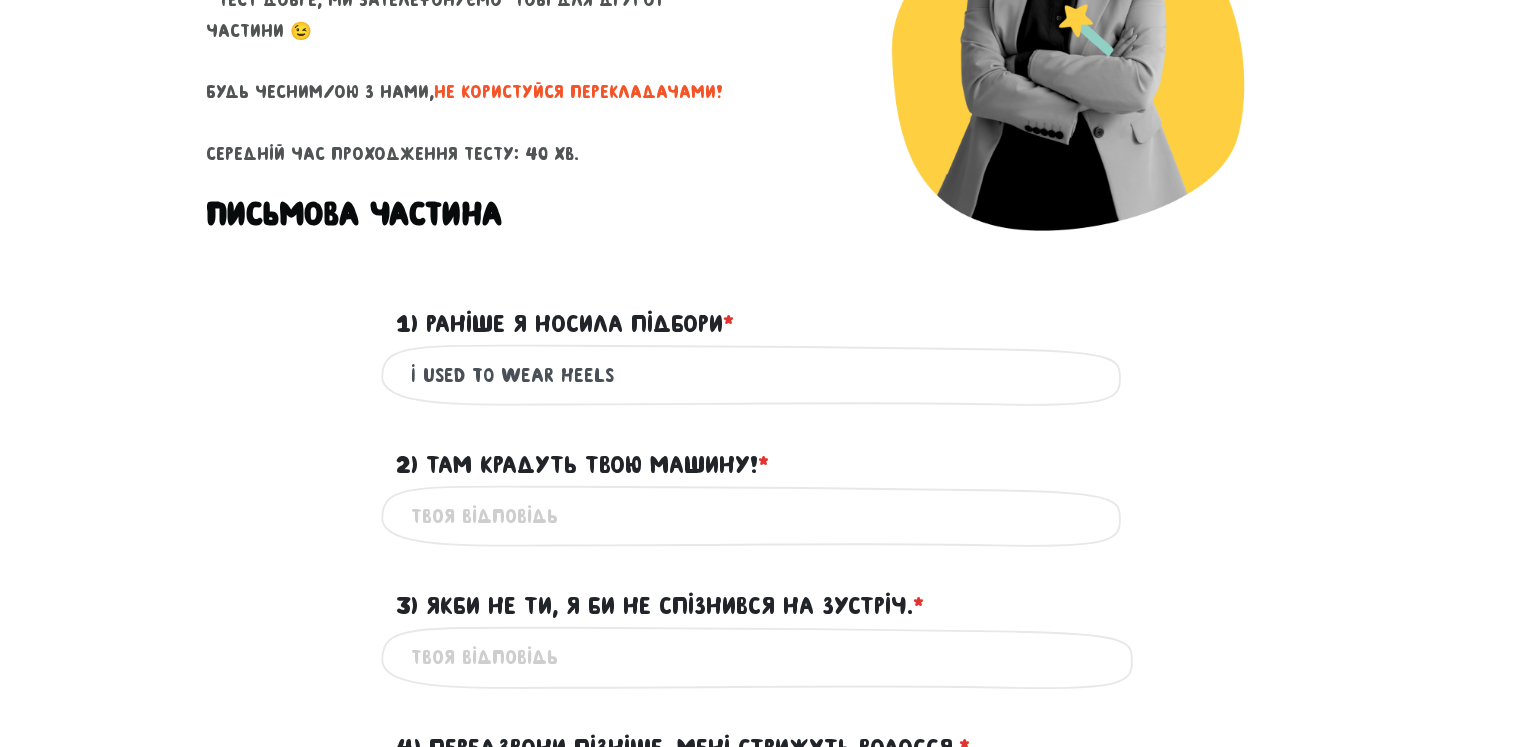 scroll, scrollTop: 389, scrollLeft: 0, axis: vertical 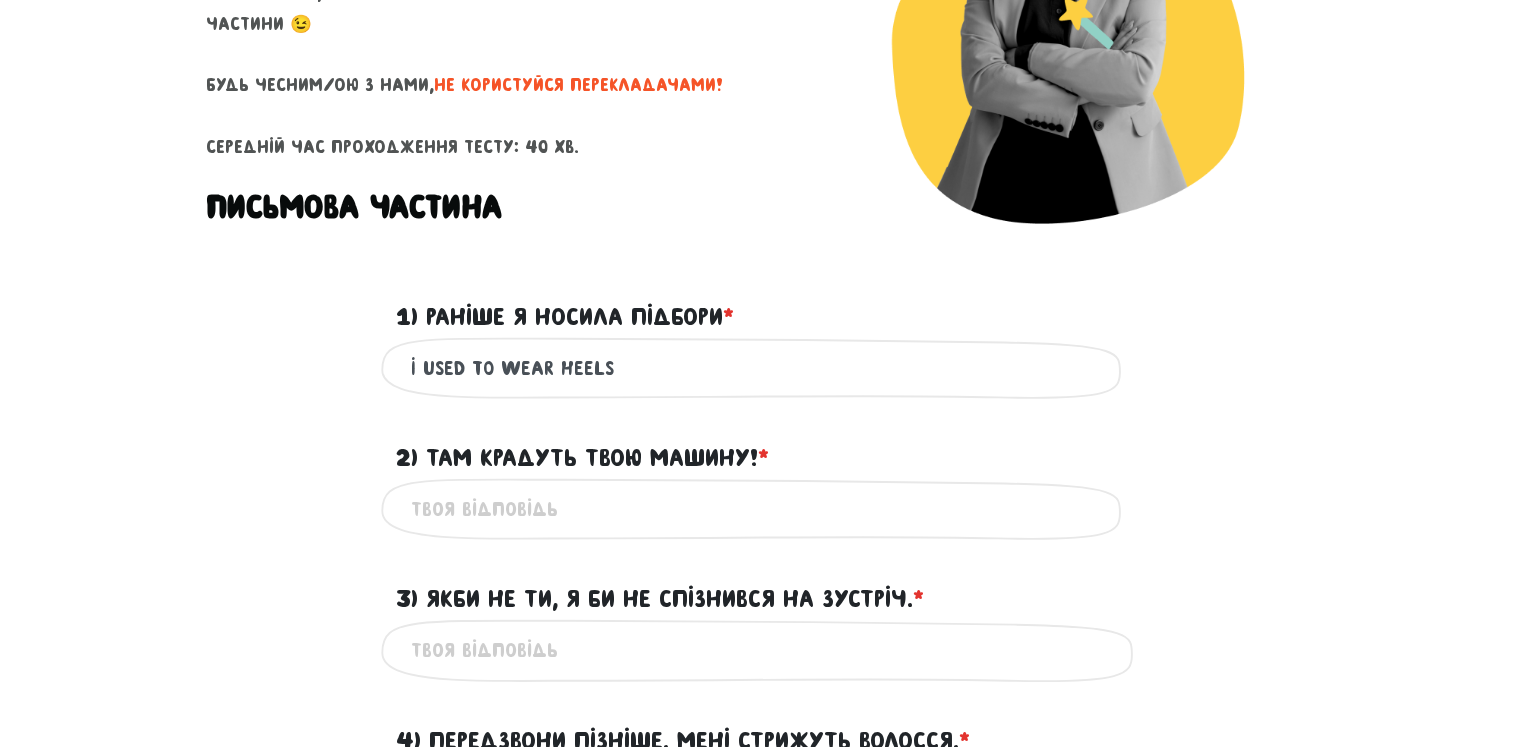 type on "I USED TO WEAR HEELS" 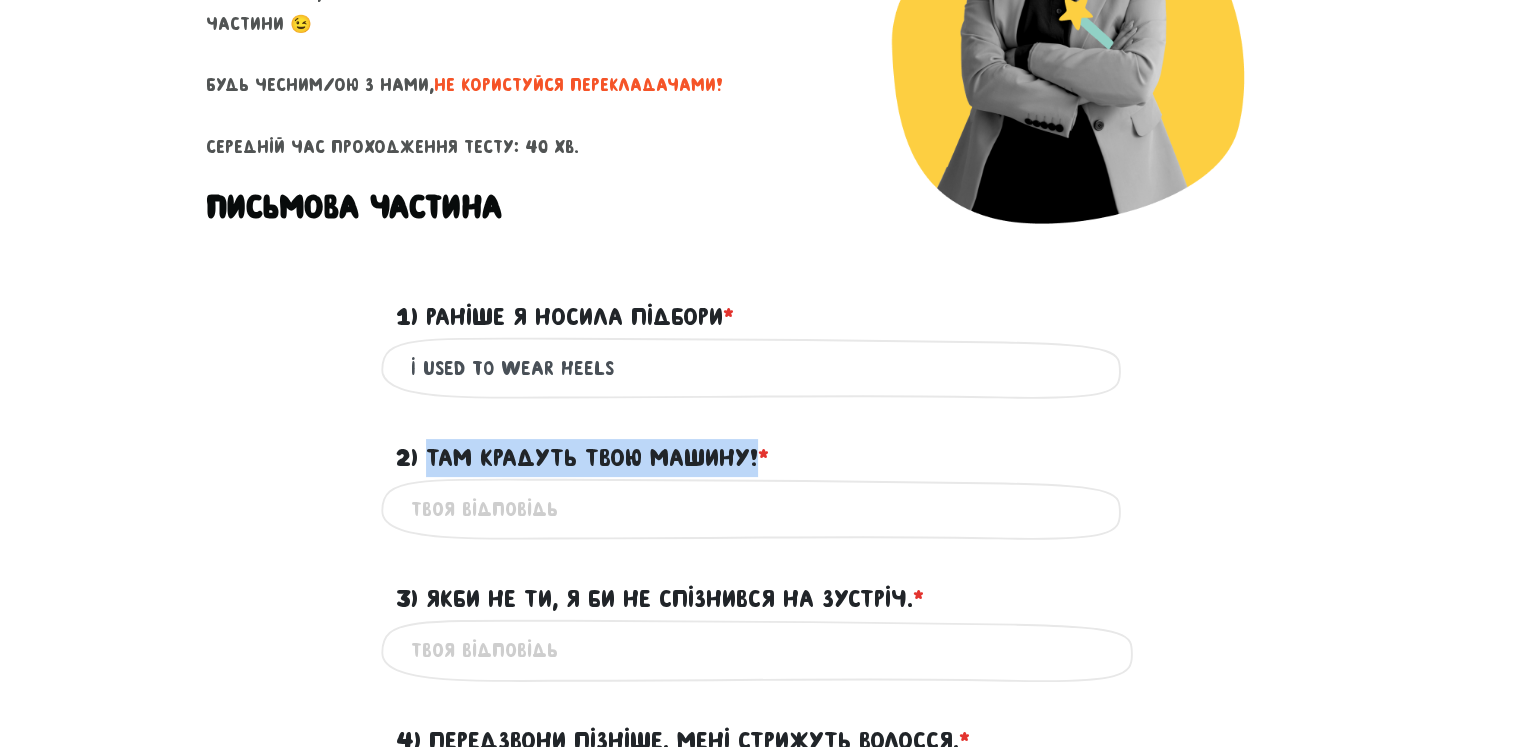 drag, startPoint x: 425, startPoint y: 451, endPoint x: 759, endPoint y: 457, distance: 334.0539 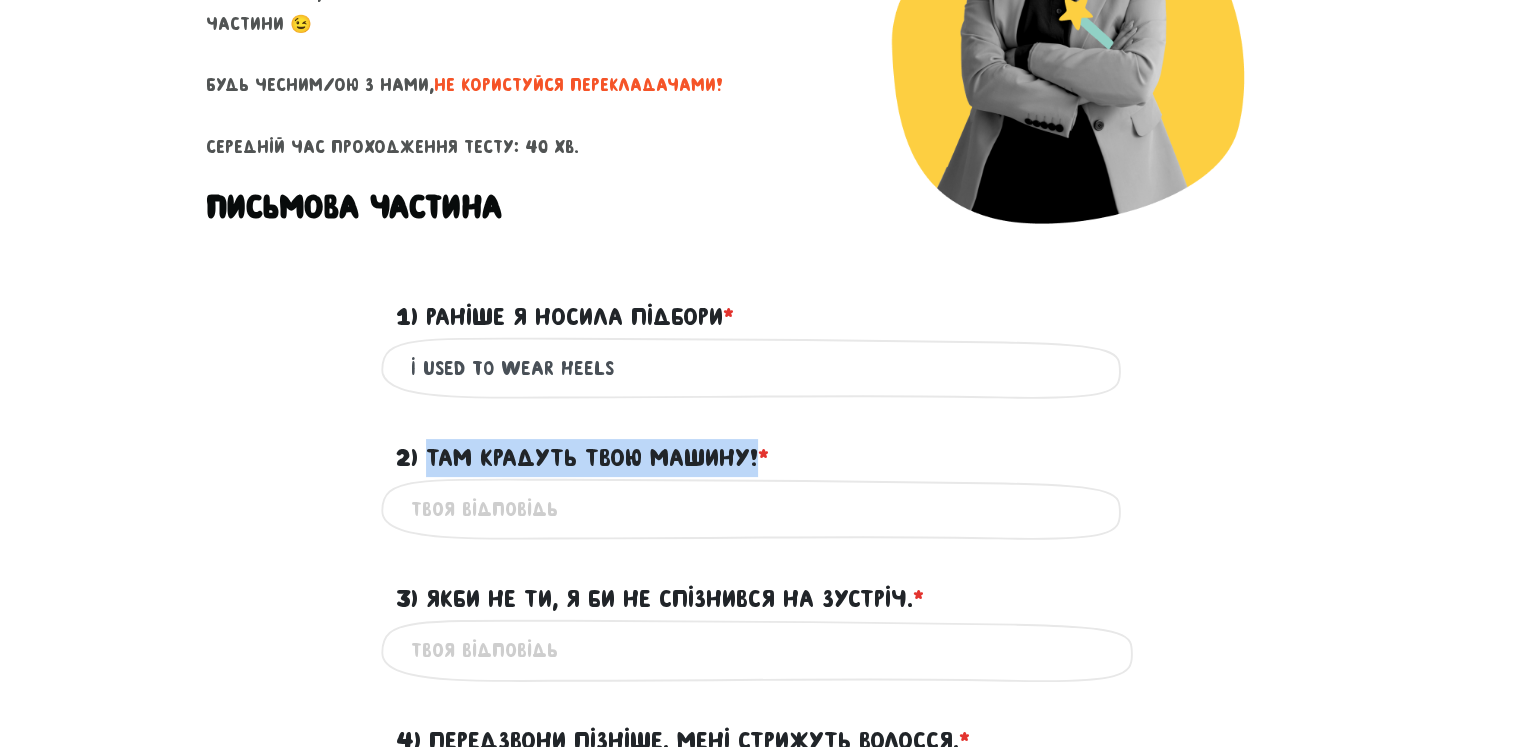 click on "2) Там крадуть твою машину! *
?" at bounding box center (582, 458) 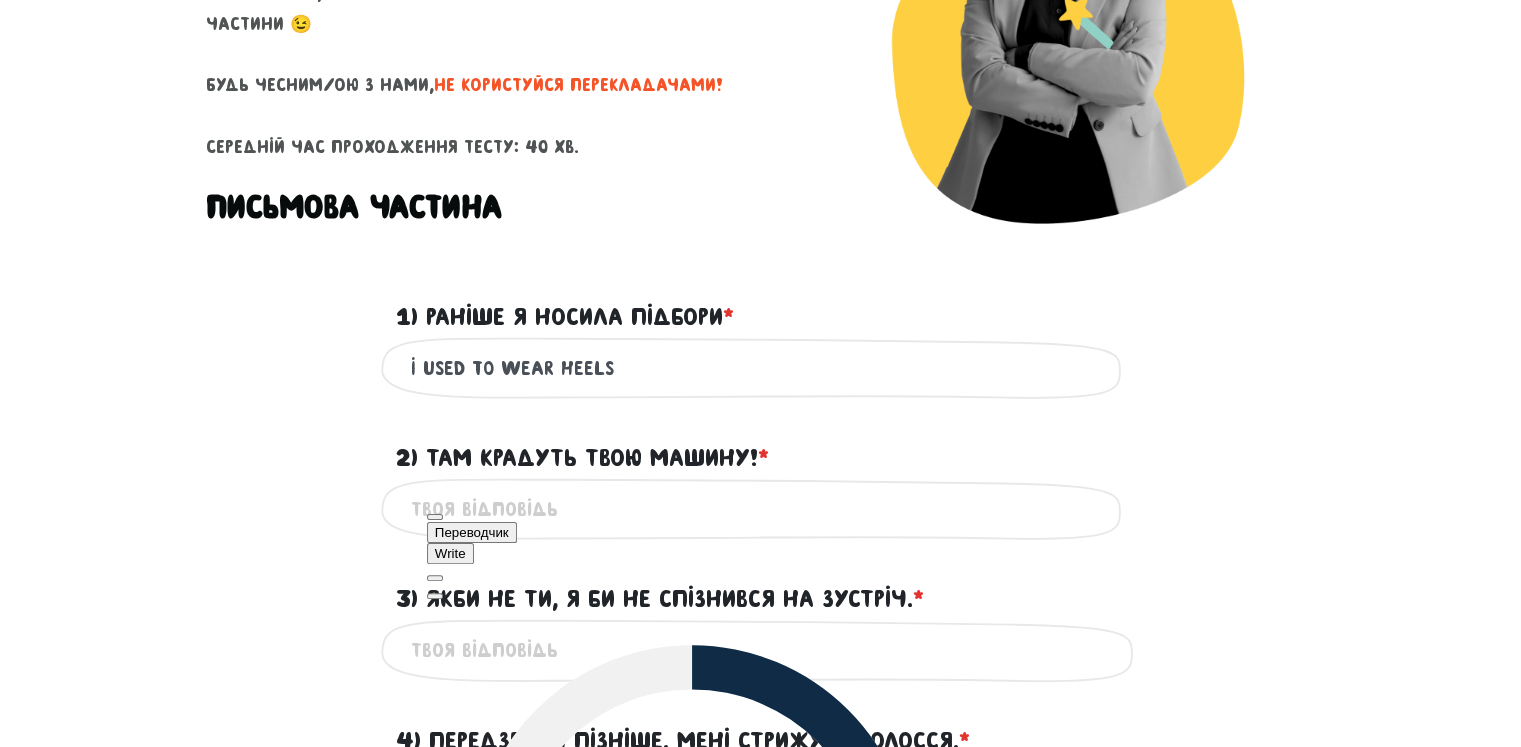 click on "Це обов'язкове поле" at bounding box center [761, 650] 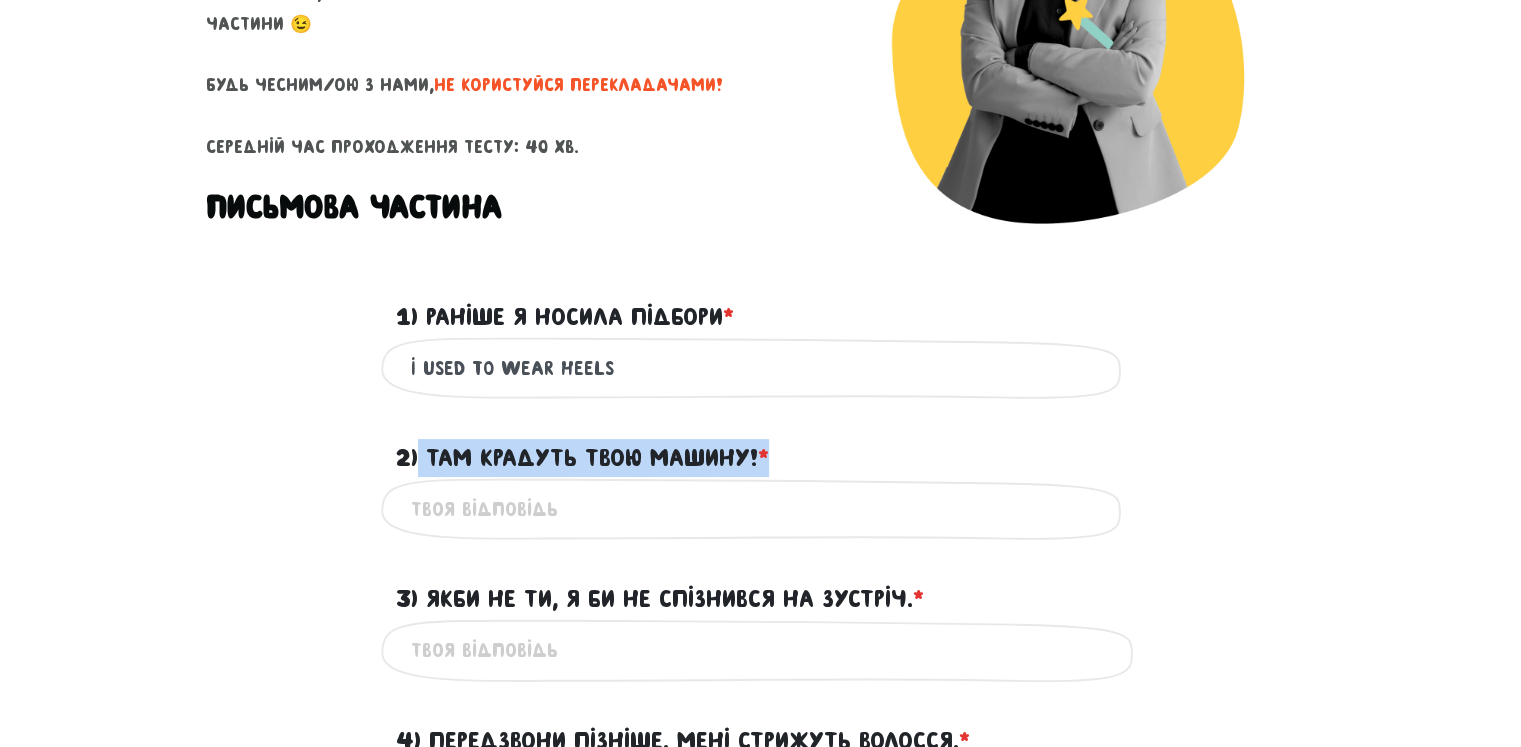 drag, startPoint x: 416, startPoint y: 451, endPoint x: 871, endPoint y: 401, distance: 457.739 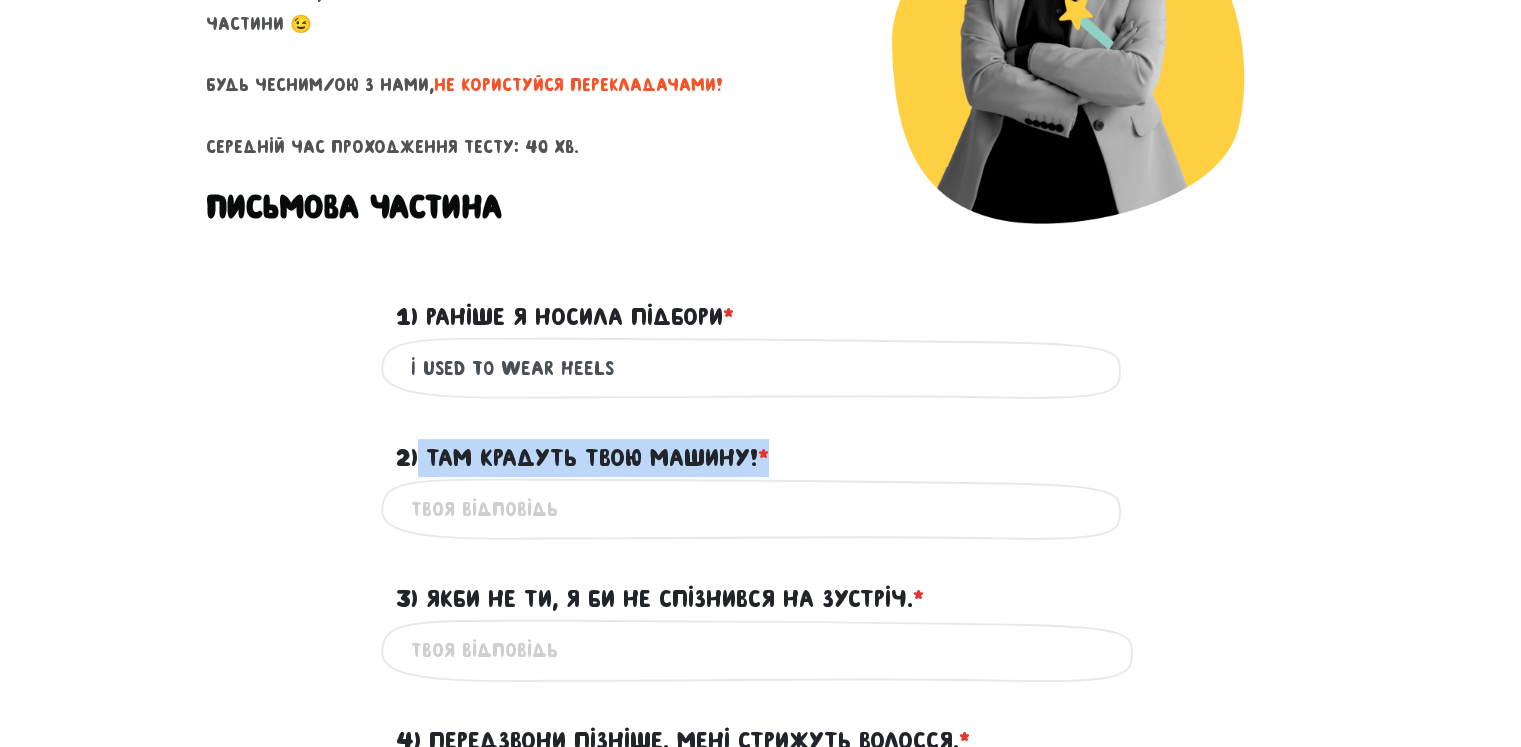 click on "Тест для тічерів 3/7
Привіт!
Цей тест складається з двох частин - письмової та усної. Тому якщо з монстро-точки-зору ти пройдеш    тест добре, ми зателефонуємо  тобі для другої частини 😉
Будь чесним/ою з нами,  не користуйся перекладачами!
Середній час проходження тесту: 40 хв.
Письмова частина
? ? ? ? ?" at bounding box center [761, 1515] 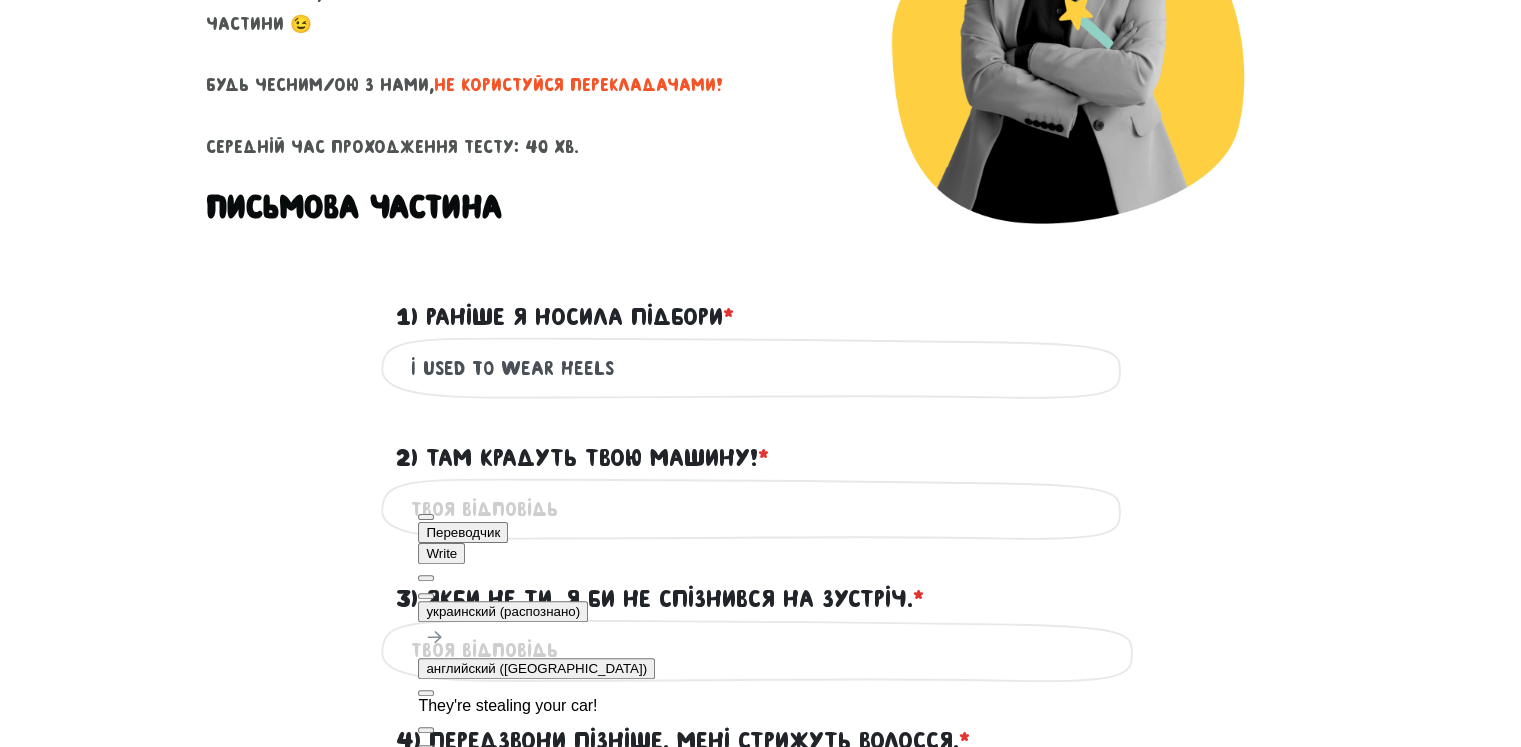 click on "2) Там крадуть твою машину! *
?" at bounding box center (761, 446) 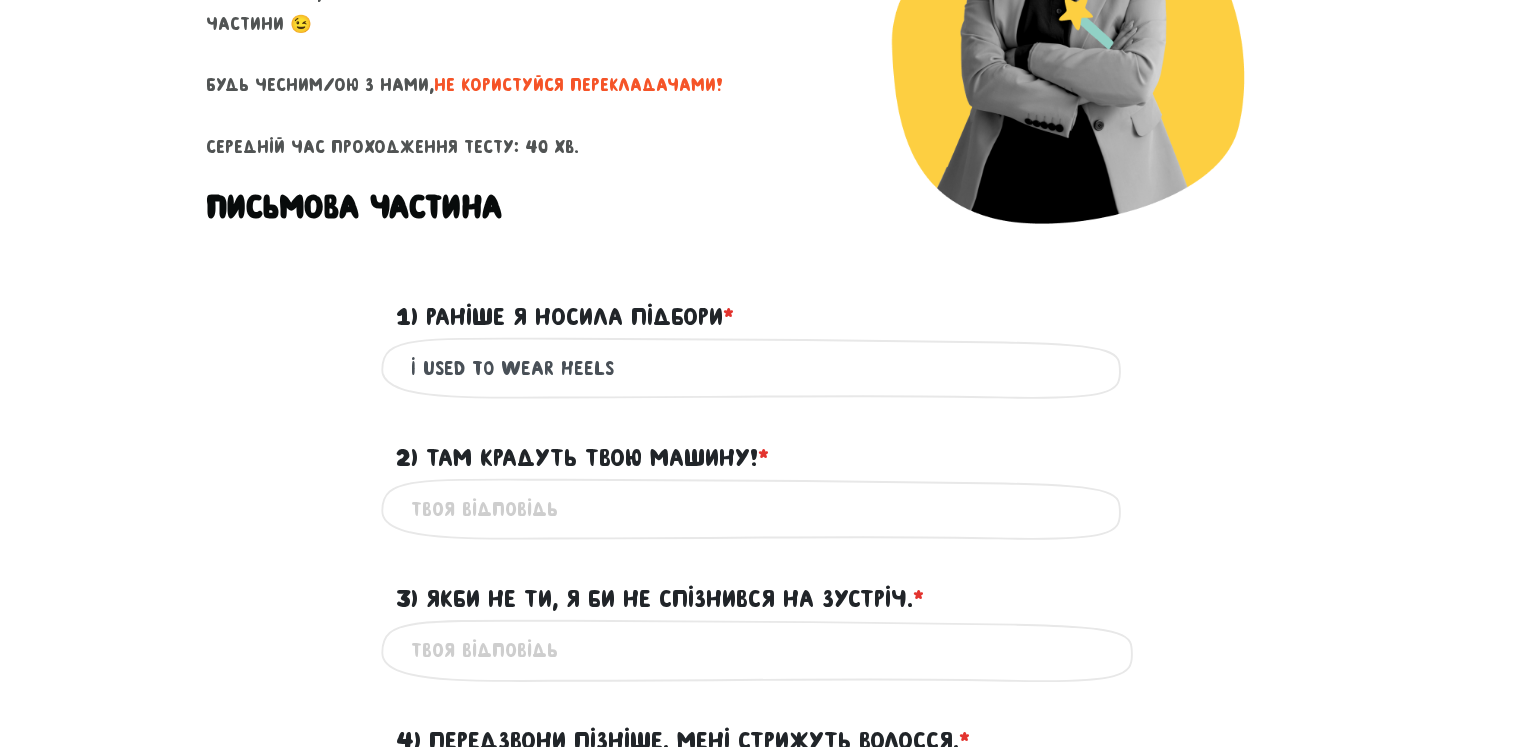 click on "2) Там крадуть твою машину! *
?" at bounding box center (761, 509) 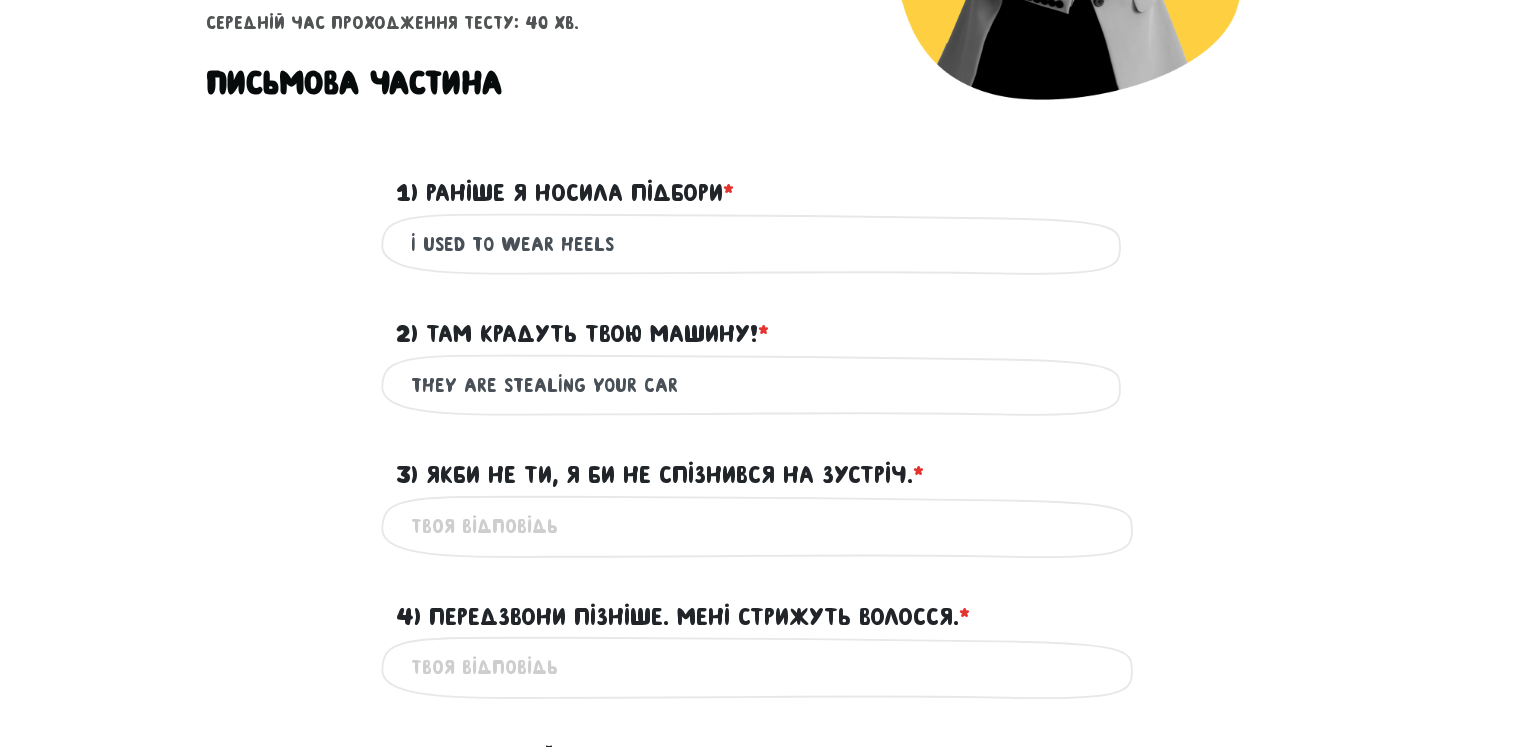 scroll, scrollTop: 514, scrollLeft: 0, axis: vertical 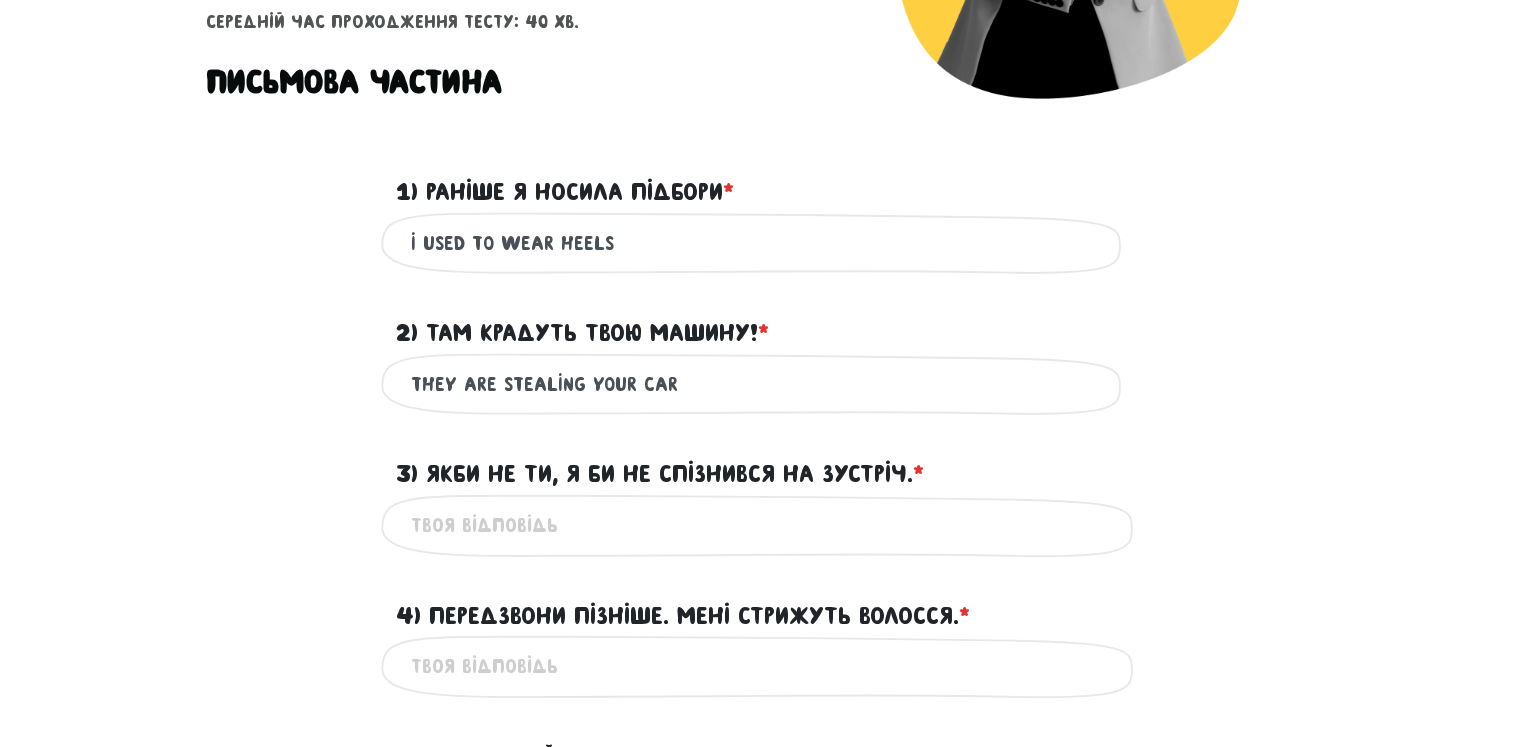 type on "tHEY ARE STEALING YOUR CAR" 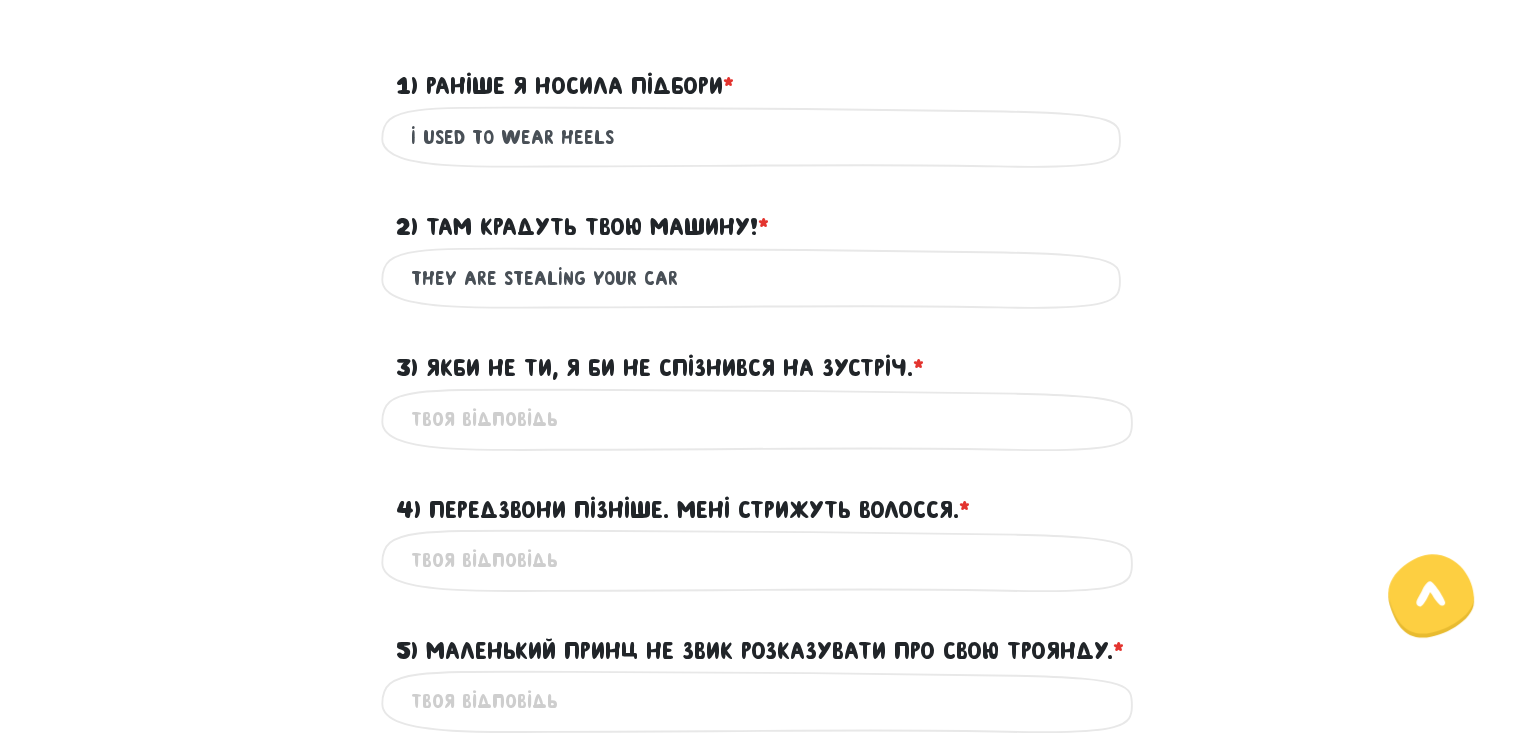 scroll, scrollTop: 622, scrollLeft: 0, axis: vertical 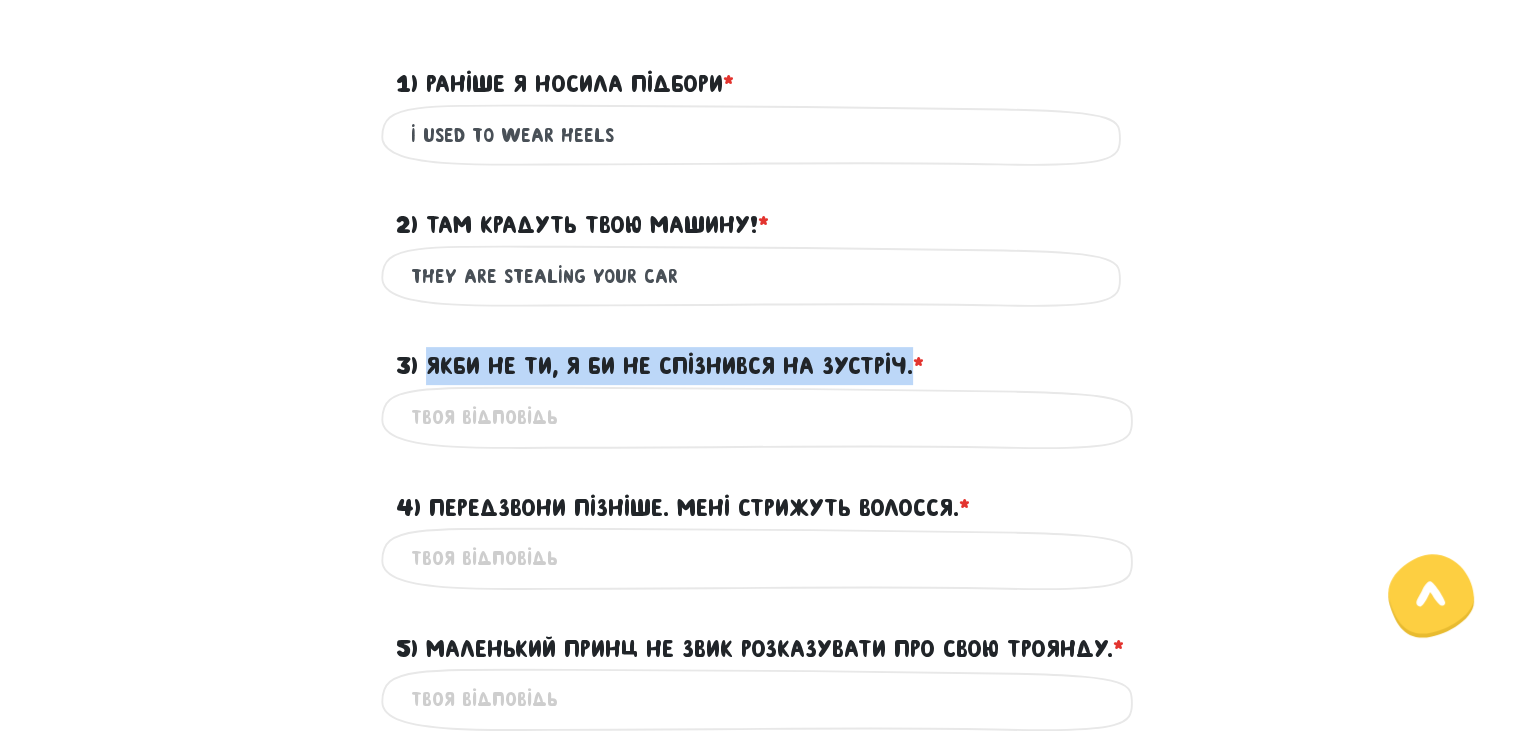 drag, startPoint x: 430, startPoint y: 361, endPoint x: 913, endPoint y: 372, distance: 483.12524 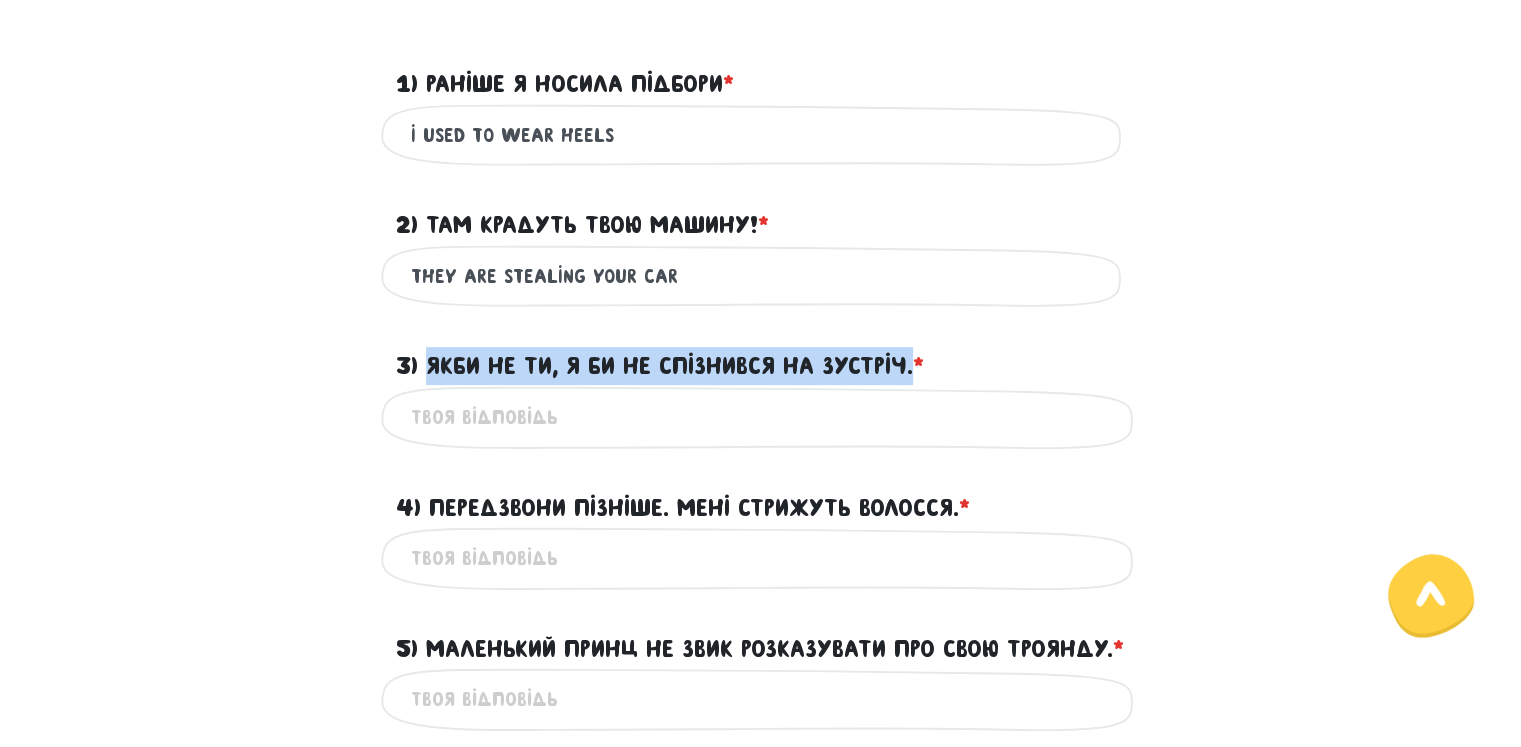 click on "3) Якби не ти, я би не спізнився на зустріч. *
?" at bounding box center (660, 366) 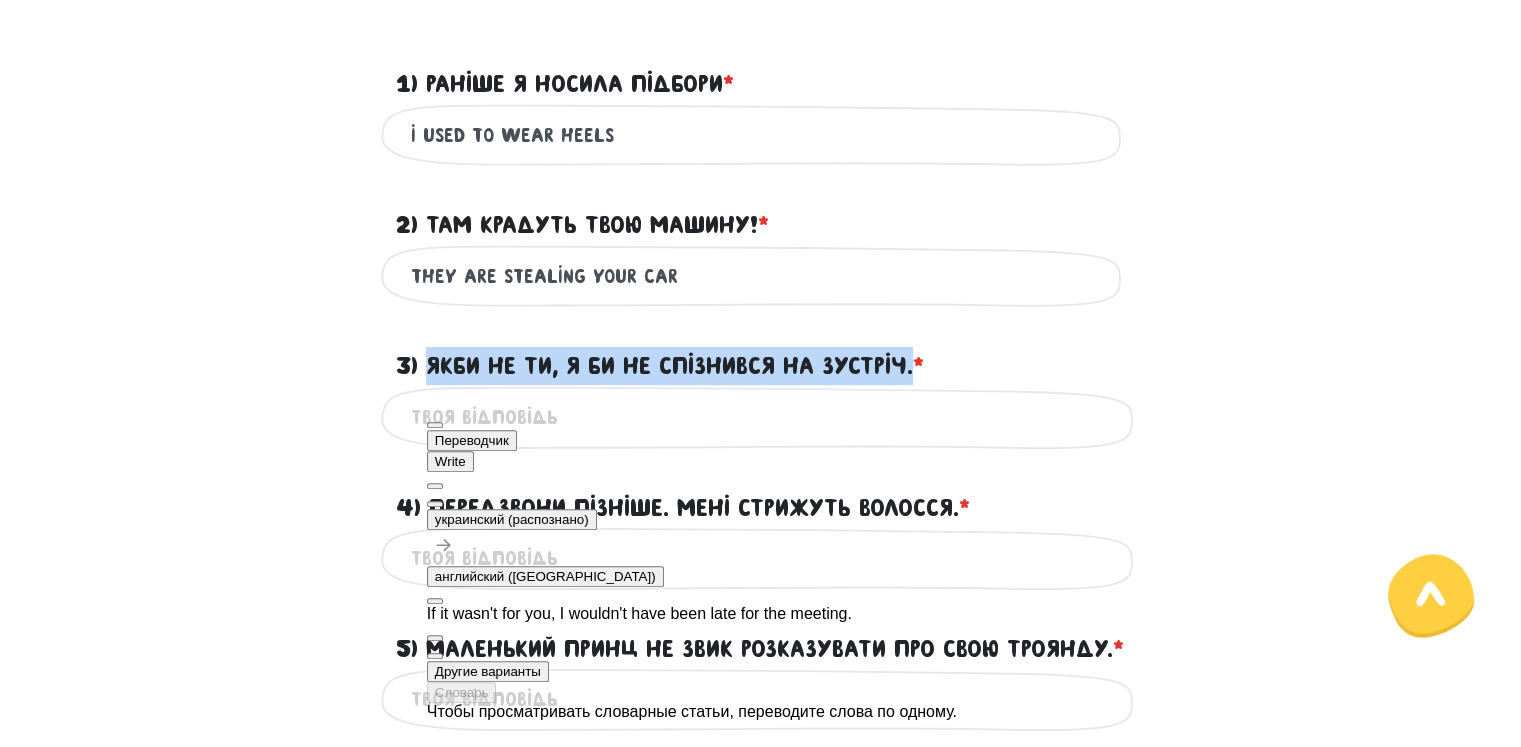 copy on "Якби не ти, я би не спізнився на зустріч." 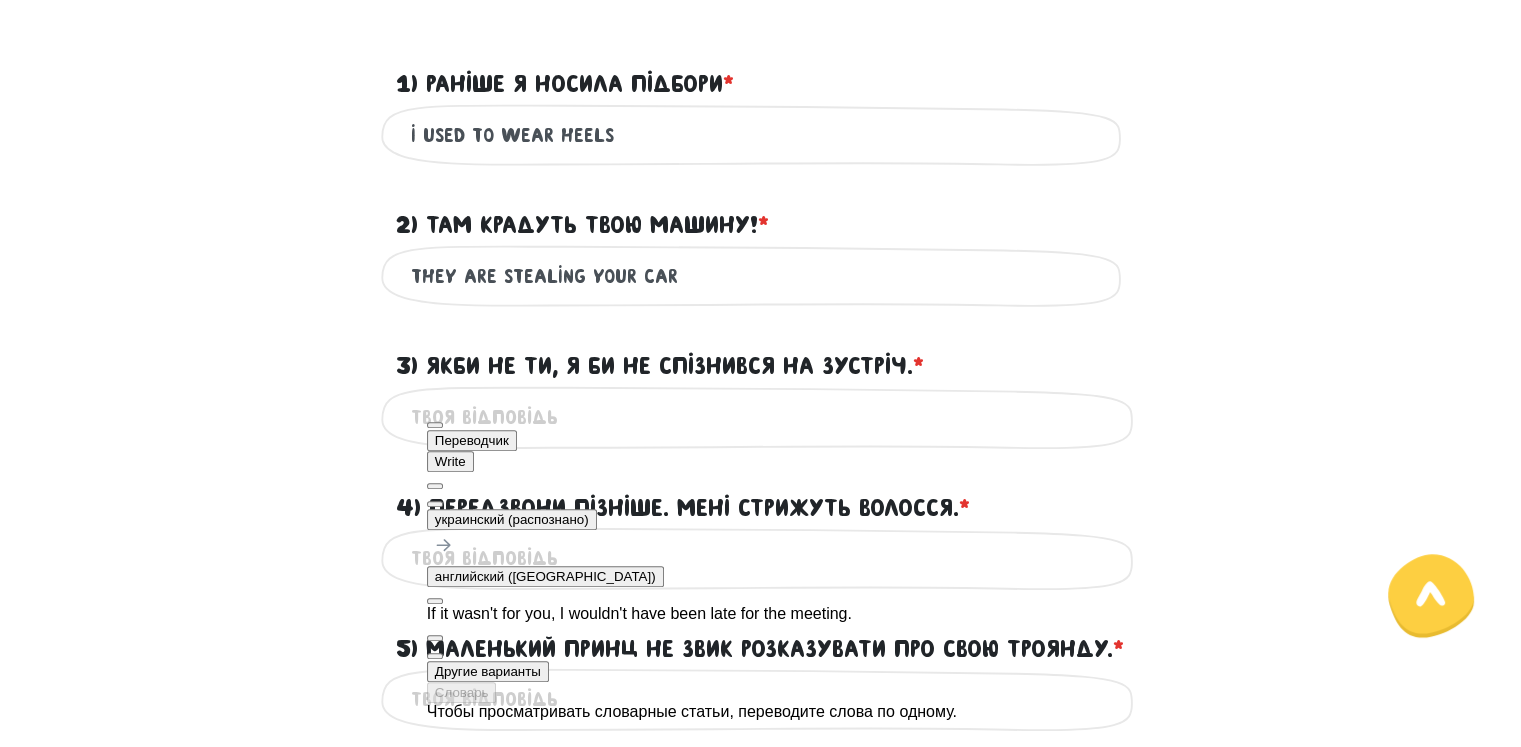 click on "3) Якби не ти, я би не спізнився на зустріч. *
?" at bounding box center (761, 417) 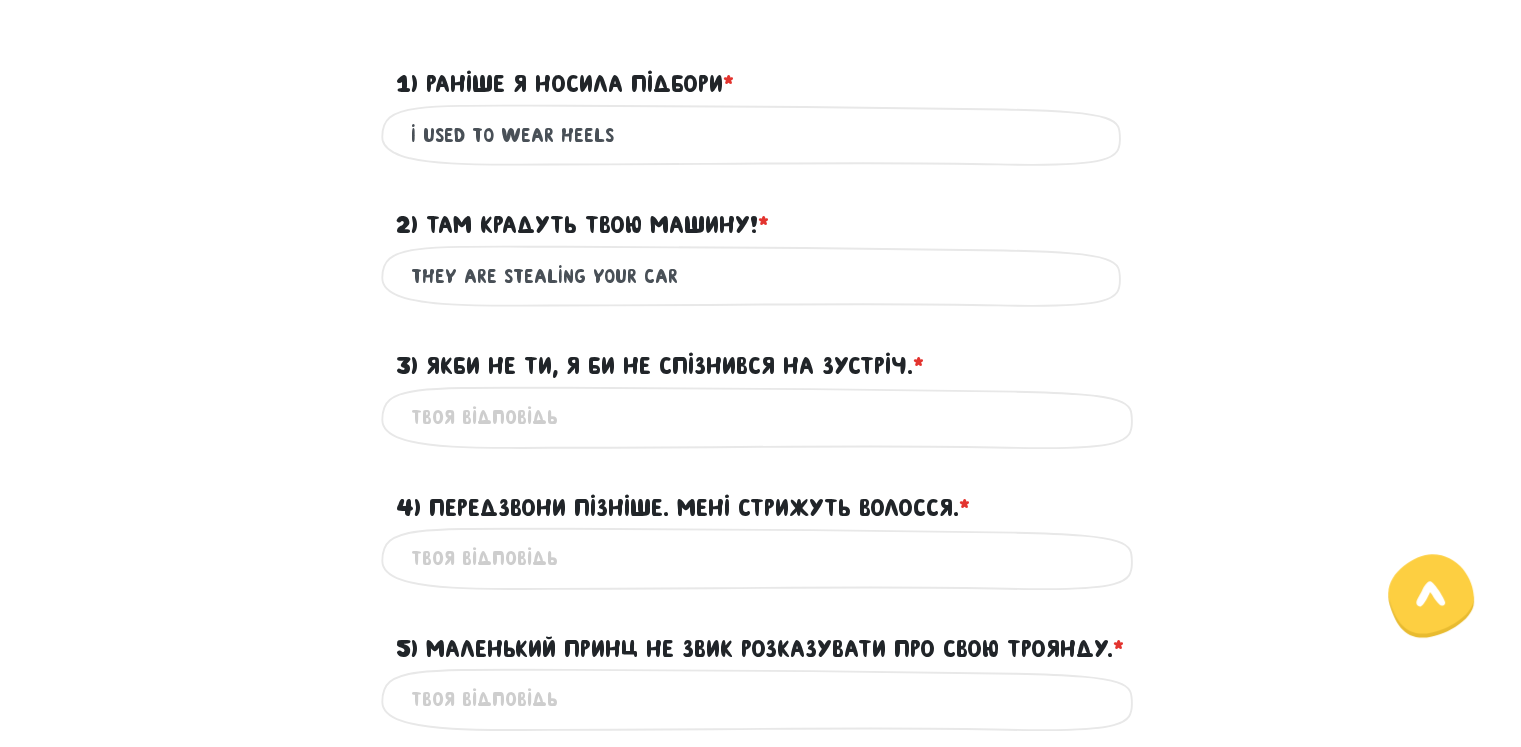 paste on ", I wouldn't have been late for the meeting" 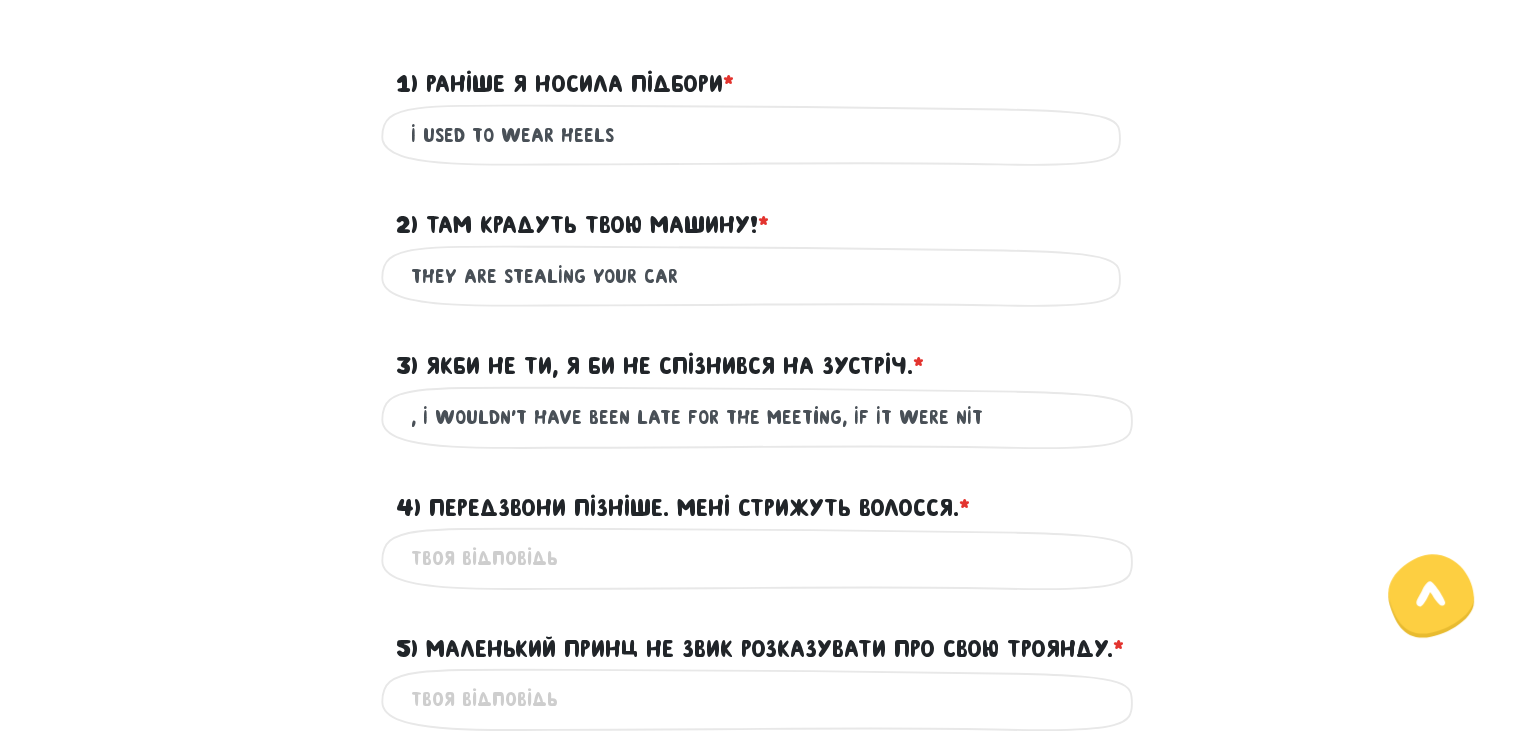 click on ", I wouldn't have been late for the meeting, IF IT WERE NIT" at bounding box center [761, 417] 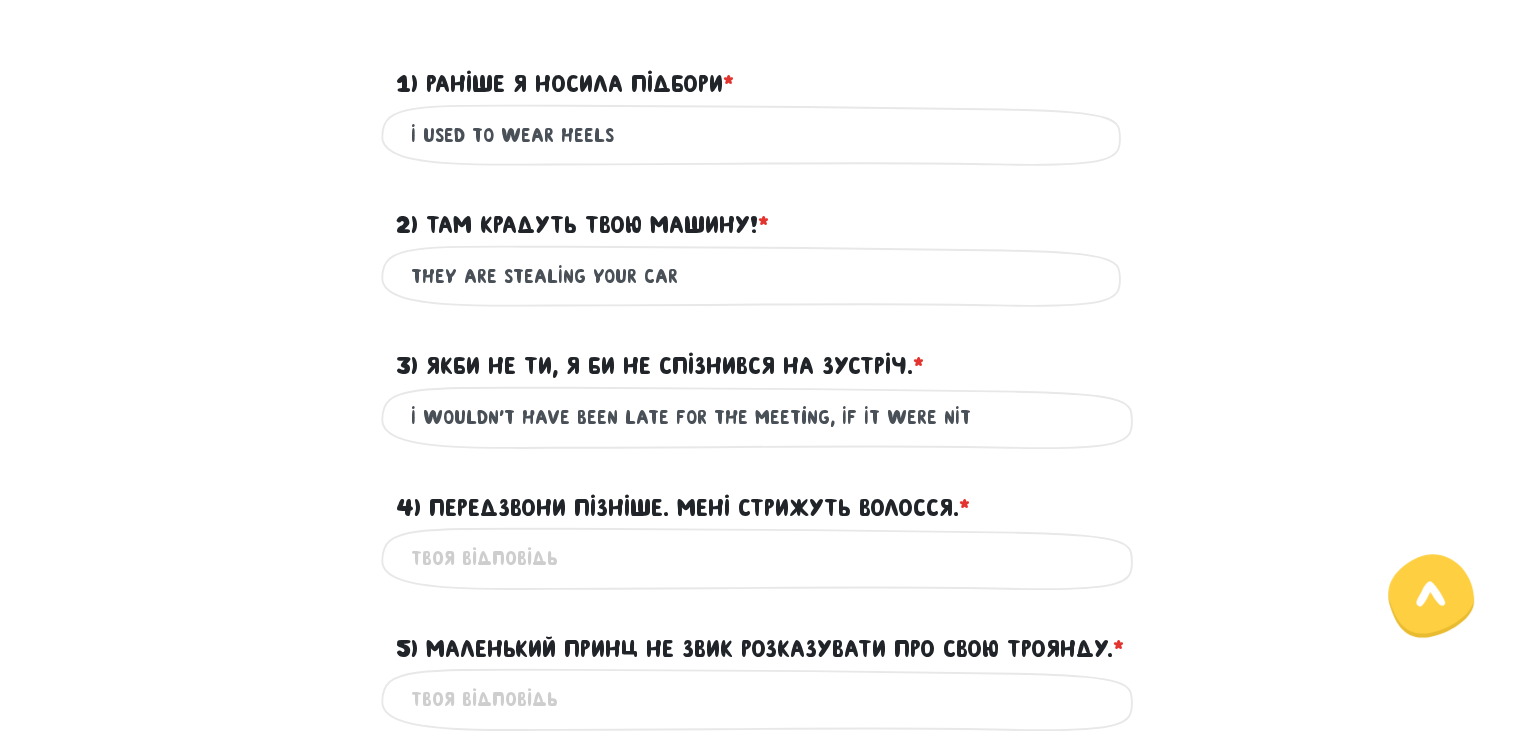 type on "I wouldn't have been late for the meeting, IF IT WERE NIT" 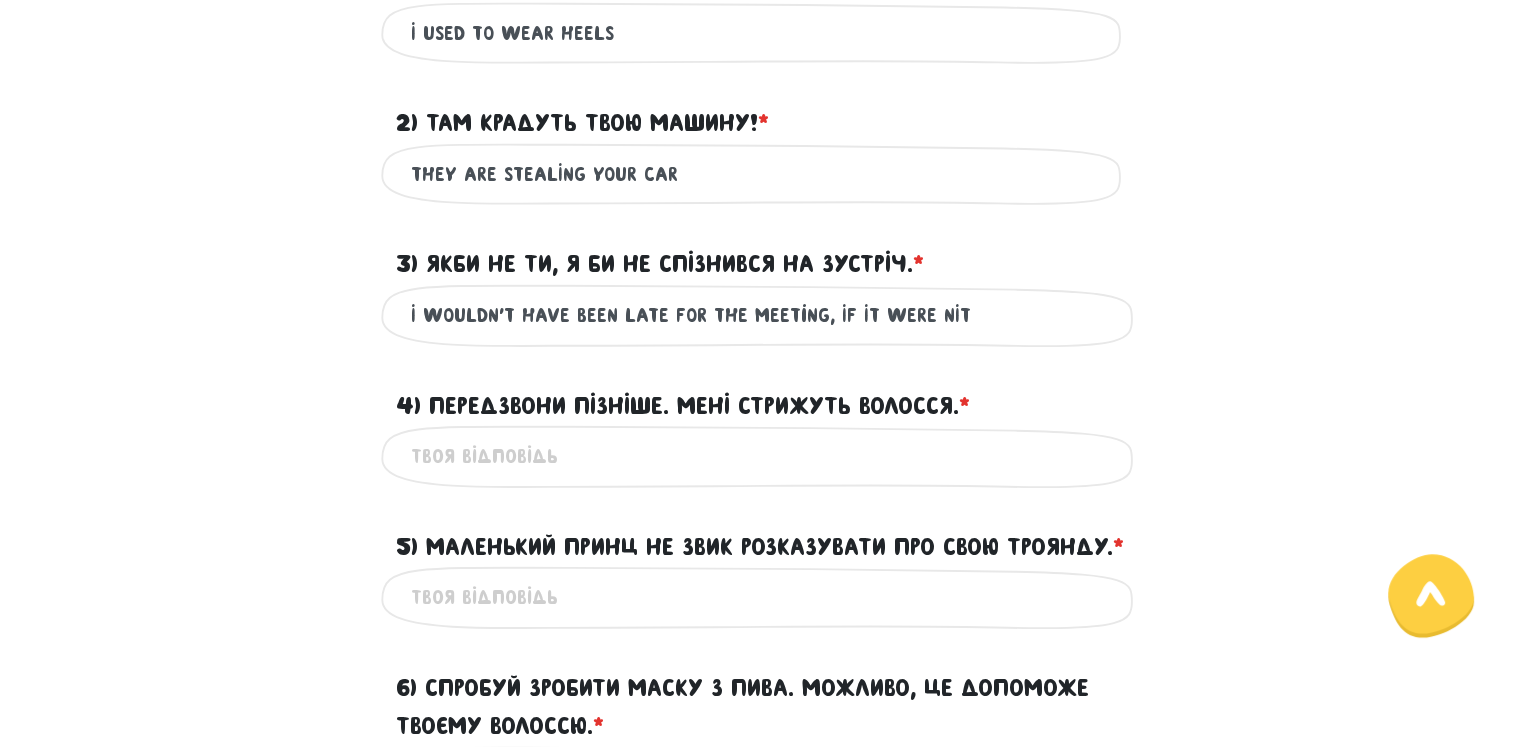 scroll, scrollTop: 722, scrollLeft: 0, axis: vertical 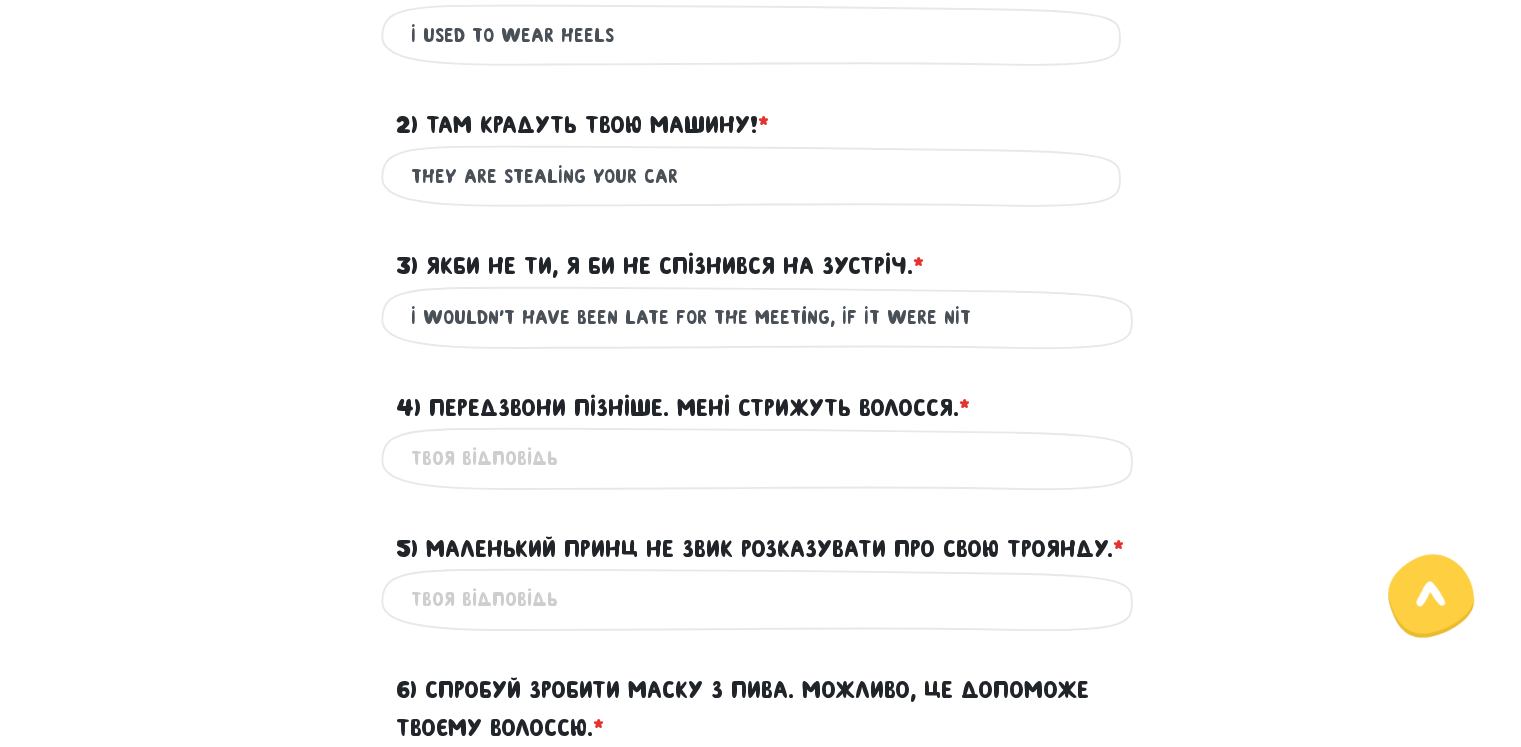 click on "4) Передзвони пізніше. Мені стрижуть волосся. *
?" at bounding box center (761, 458) 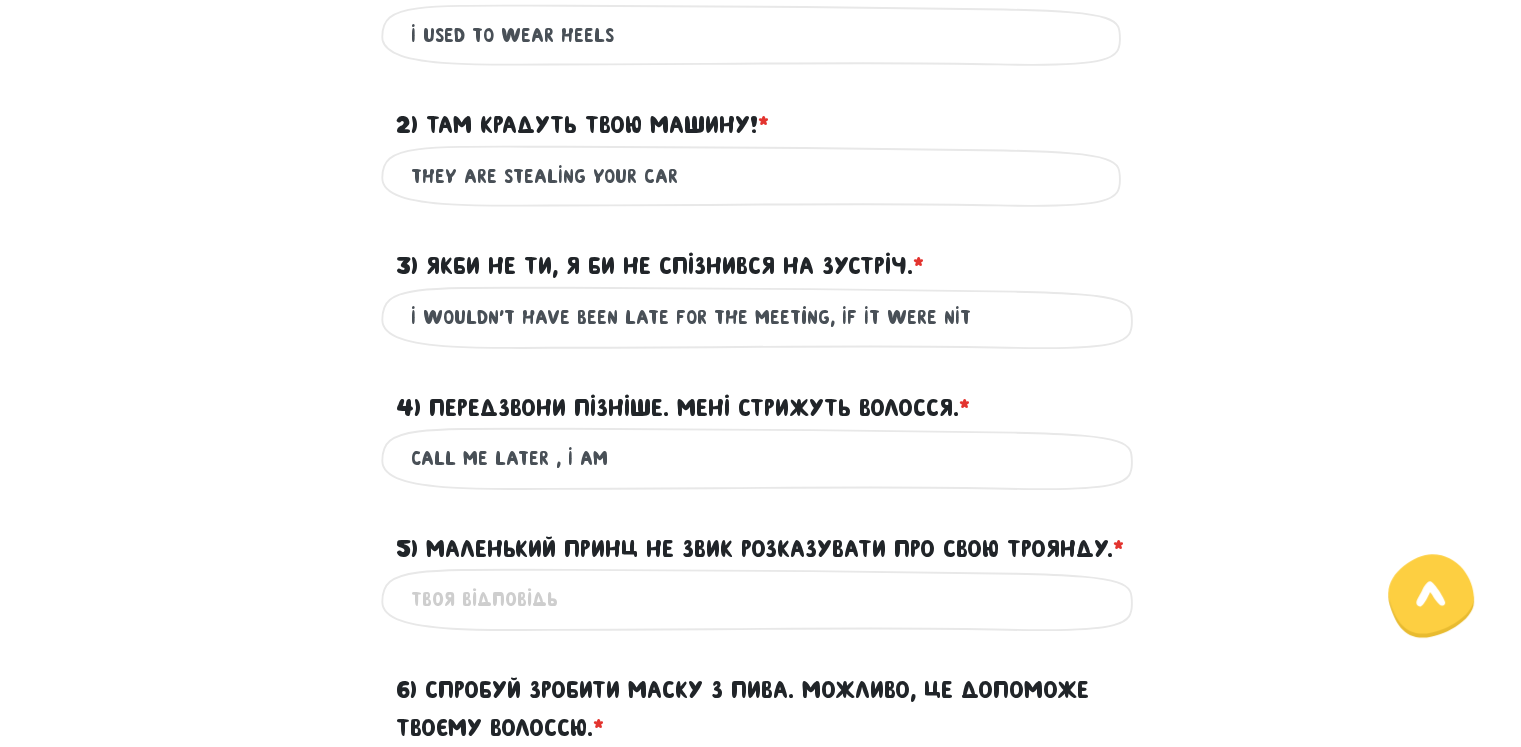type on "cALL ME LATER , I AM" 